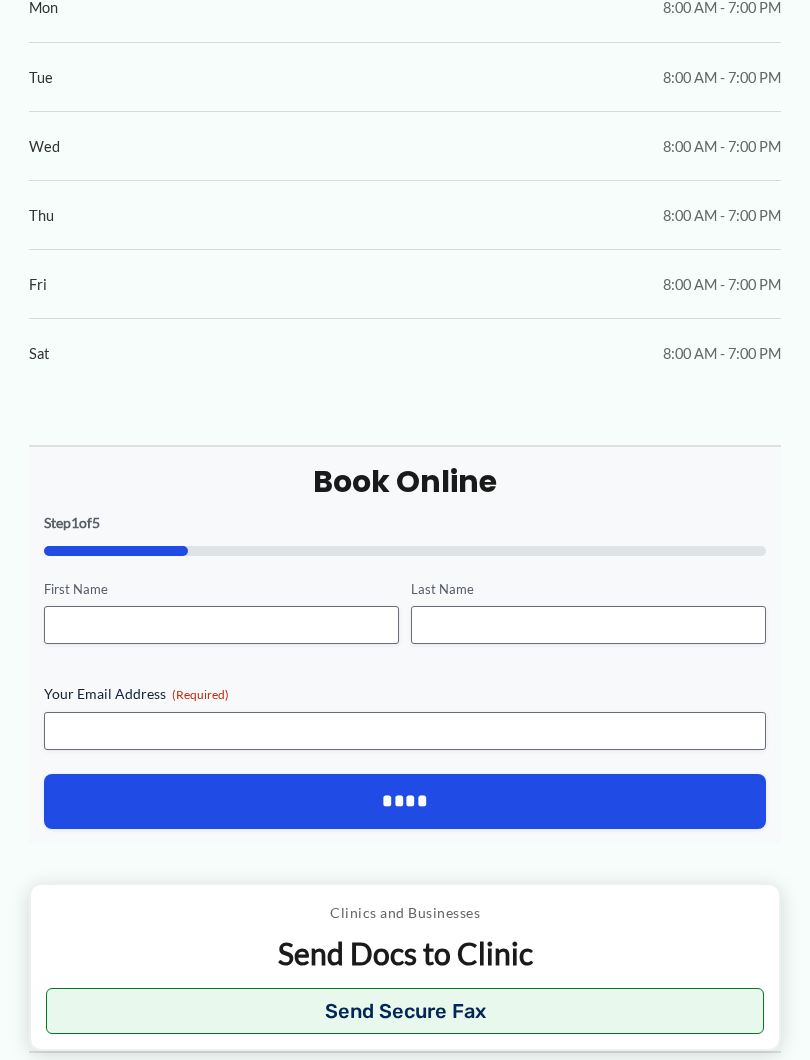 scroll, scrollTop: 1223, scrollLeft: 0, axis: vertical 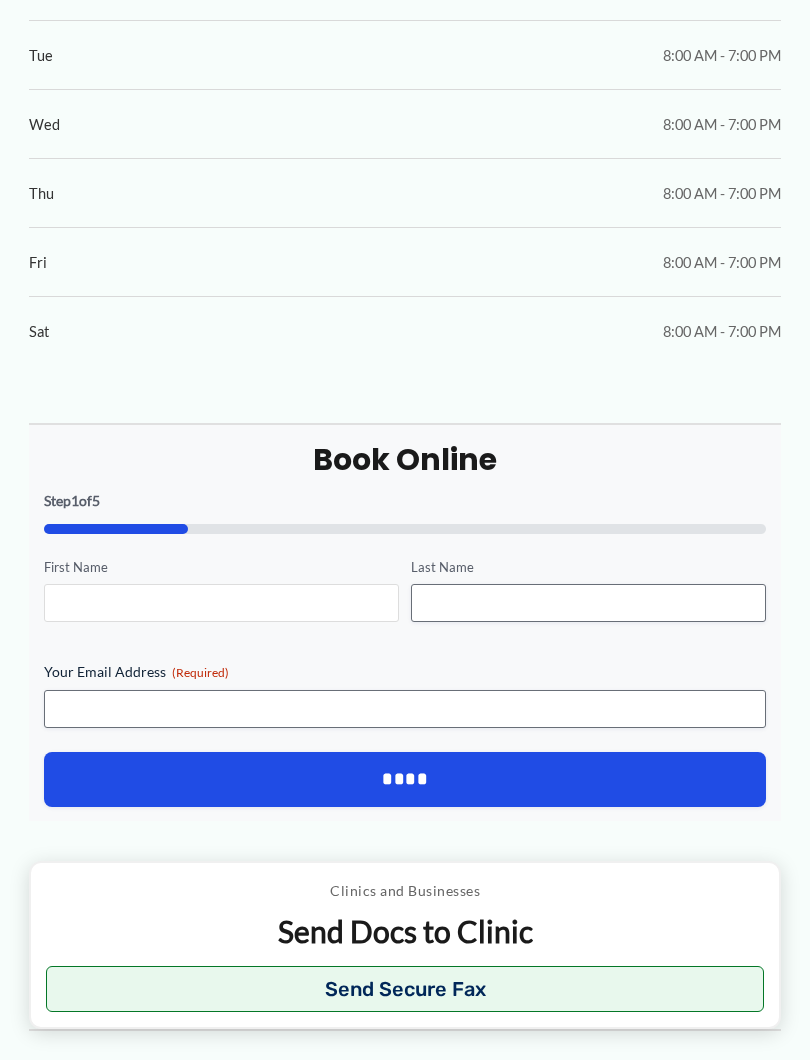 click on "First Name" at bounding box center [221, 603] 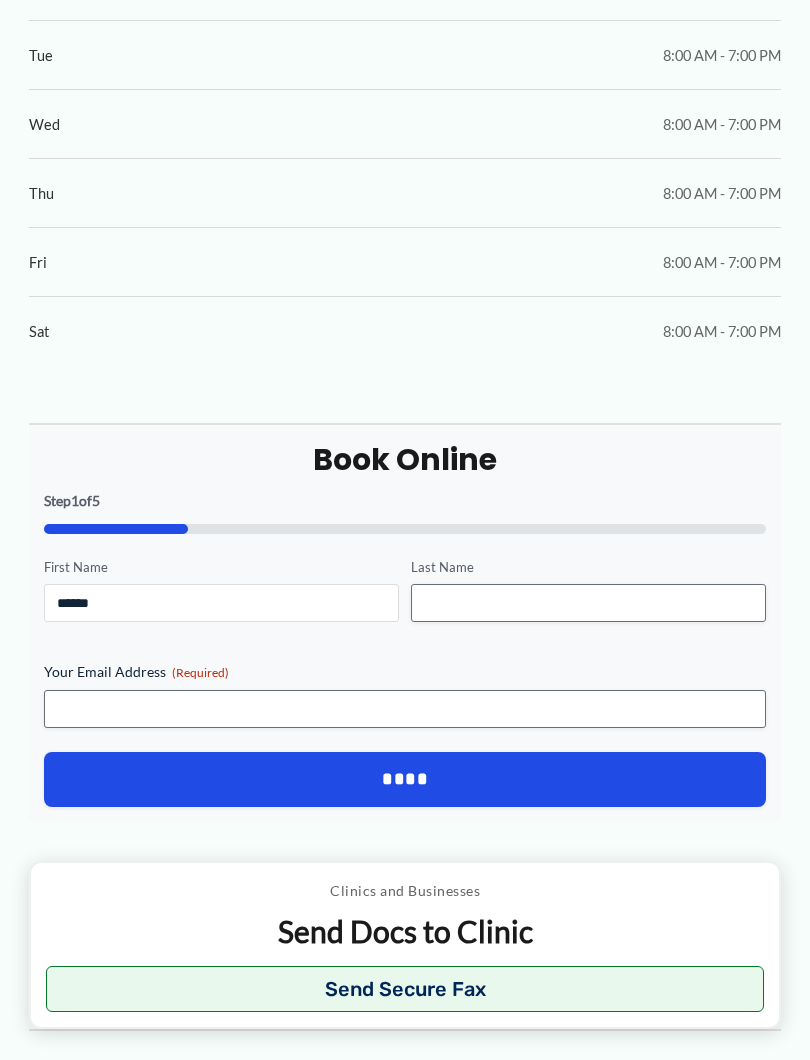 type on "******" 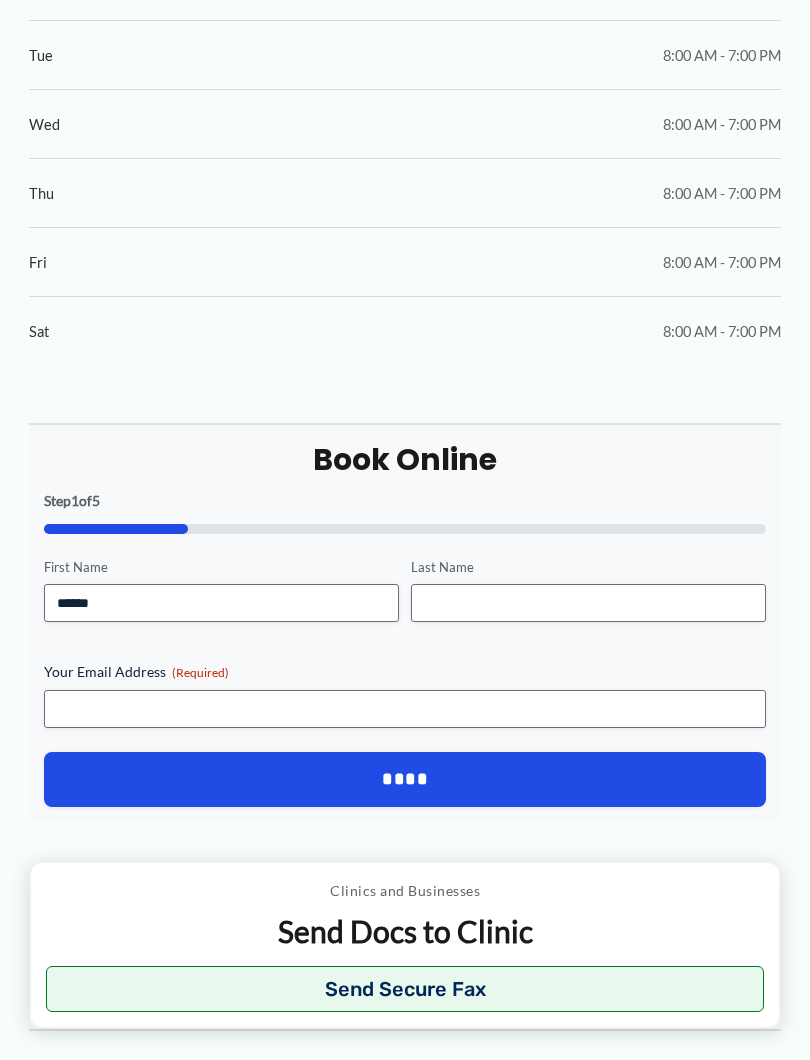 click on "Last Name" at bounding box center [588, 603] 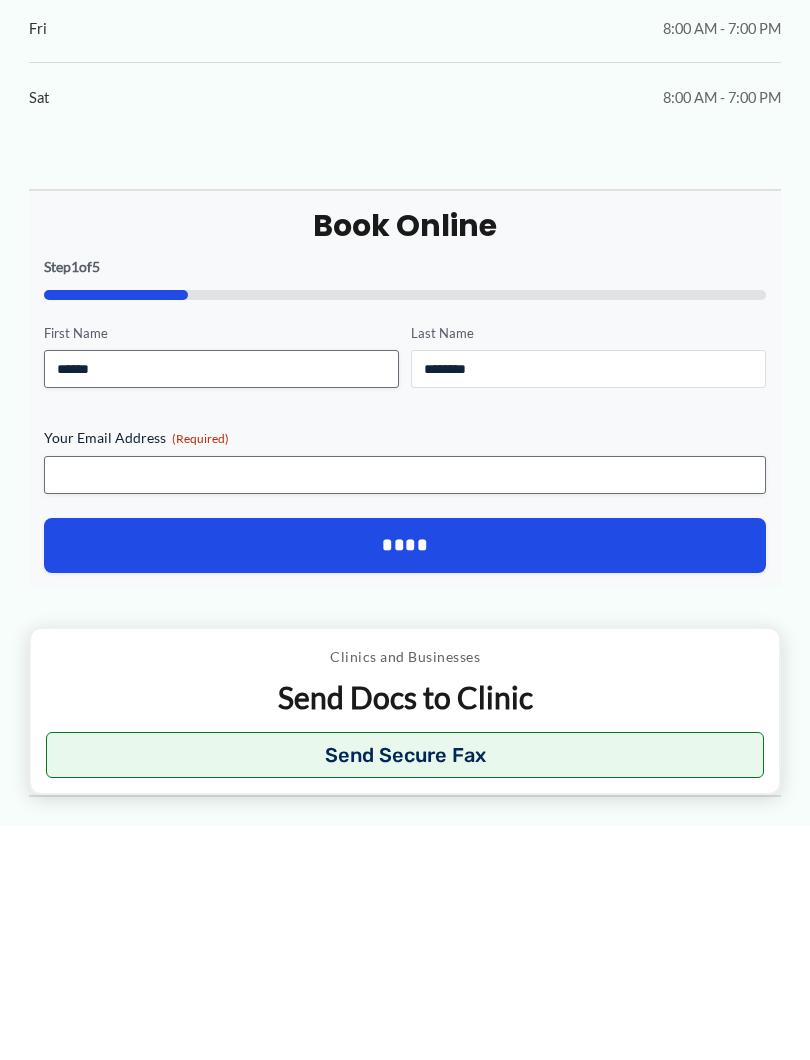 type on "********" 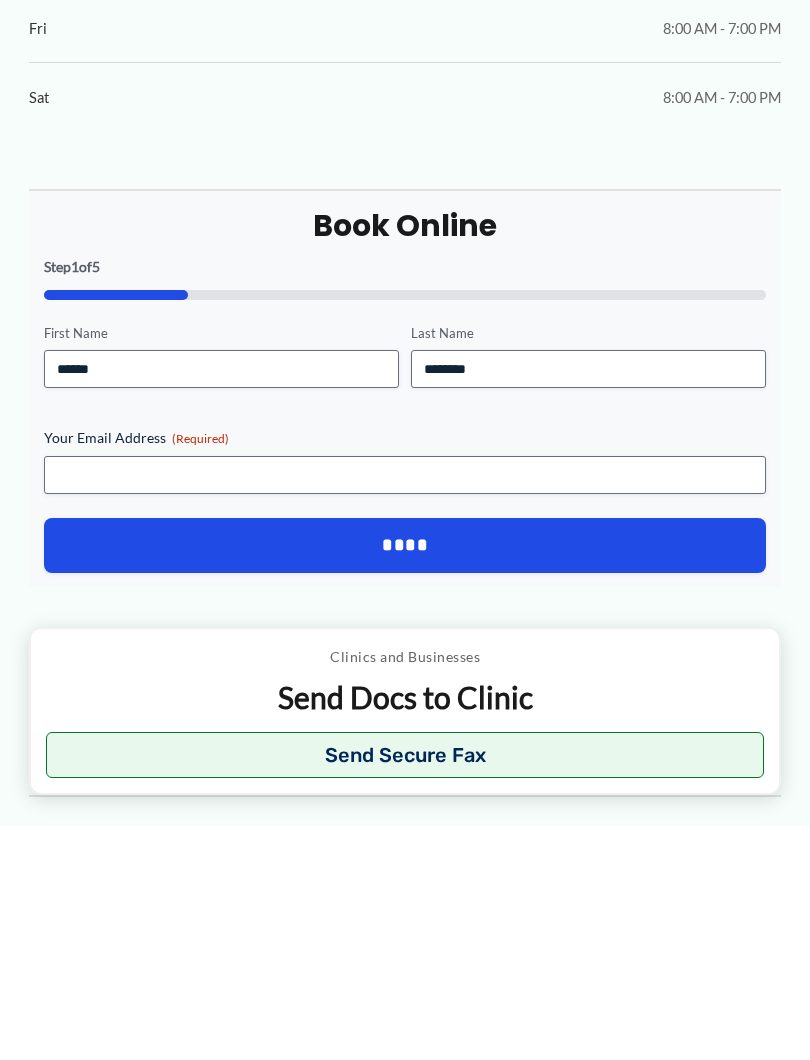 click on "Your Email Address (Required)" at bounding box center (405, 709) 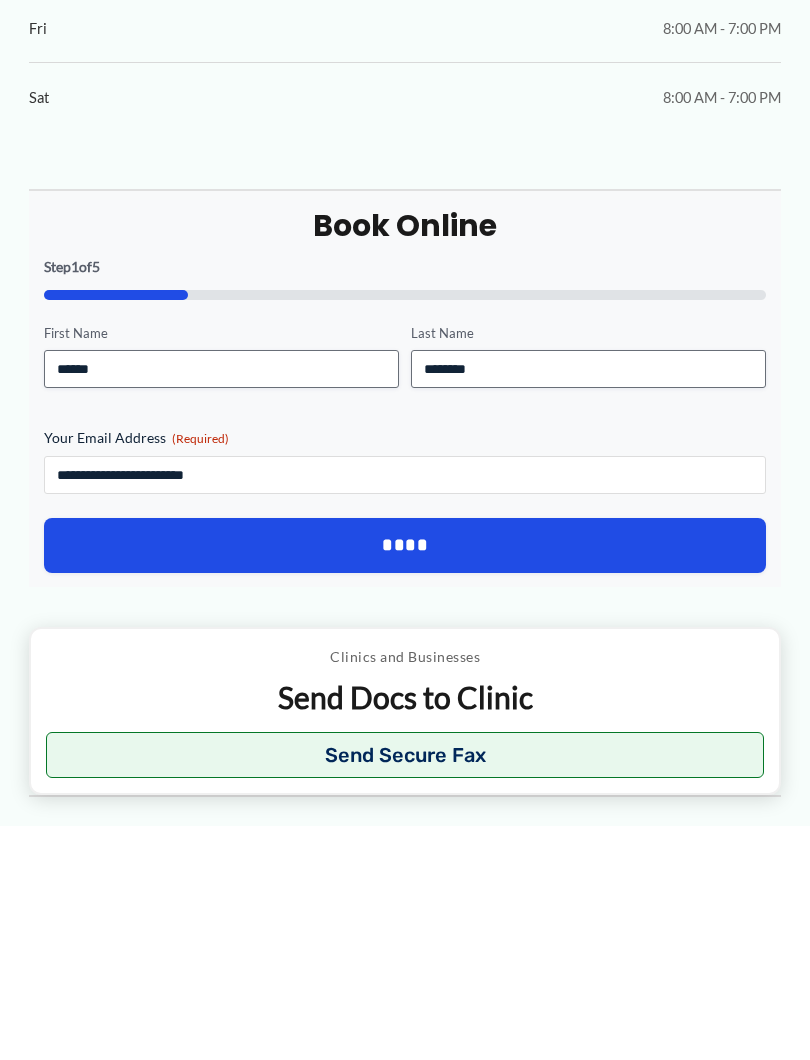 type on "**********" 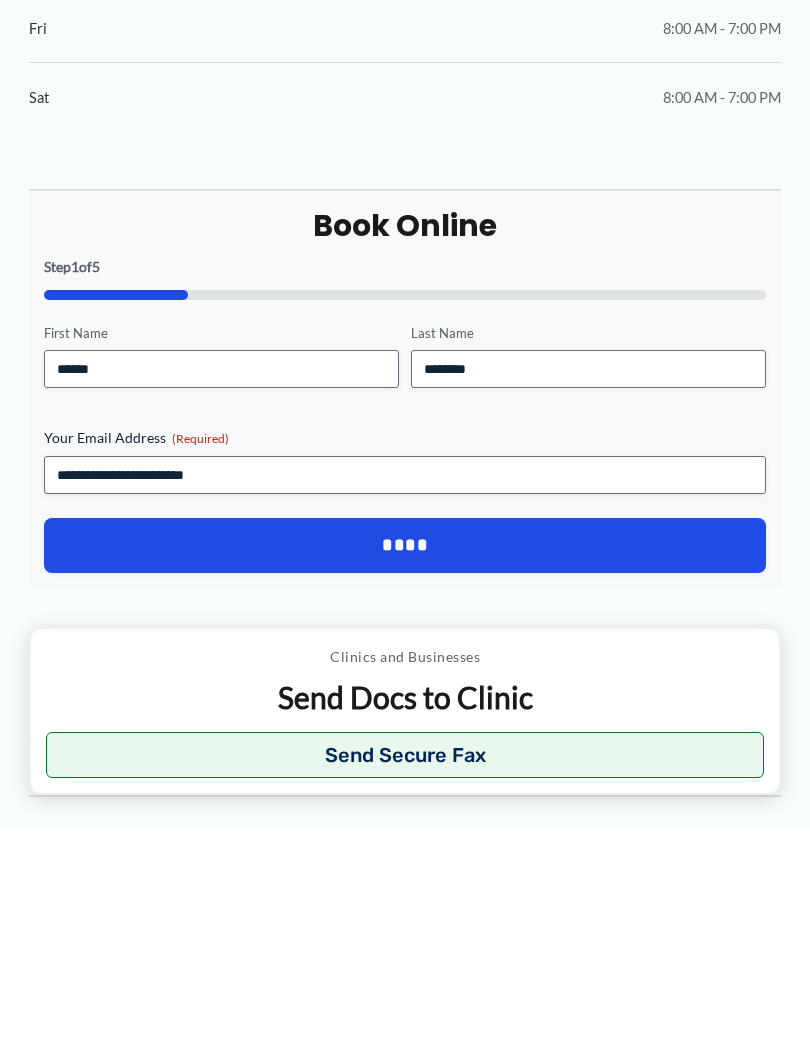 click on "**********" at bounding box center [405, 727] 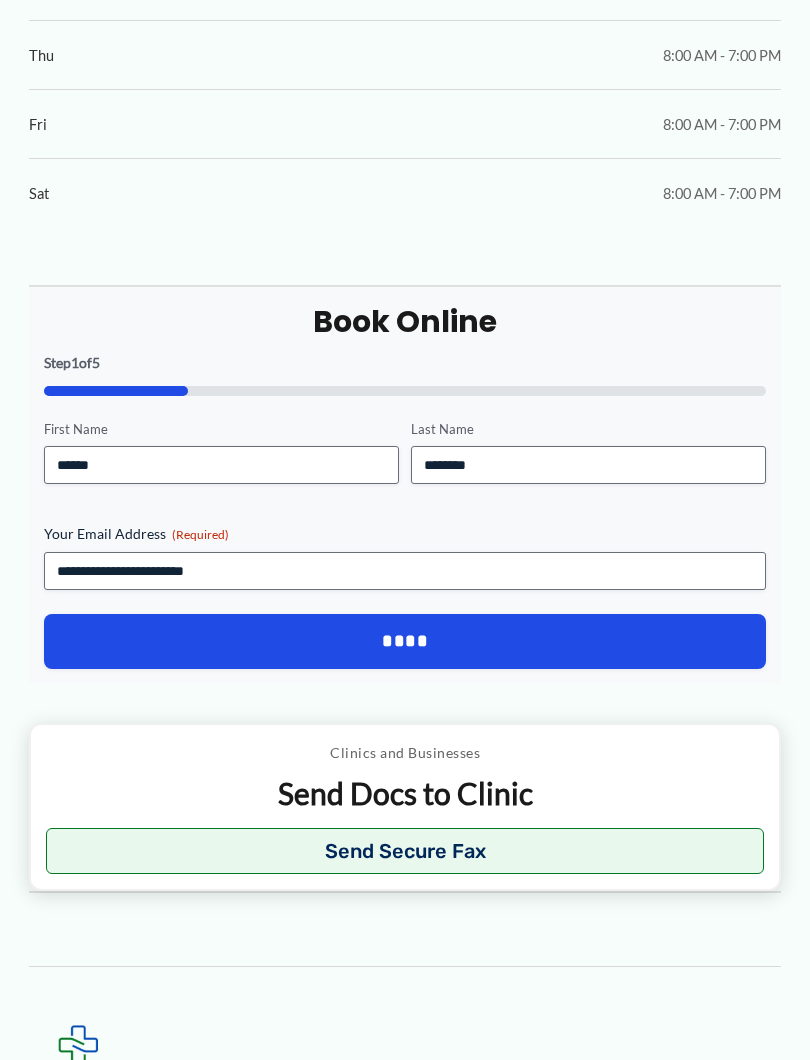 scroll, scrollTop: 1354, scrollLeft: 0, axis: vertical 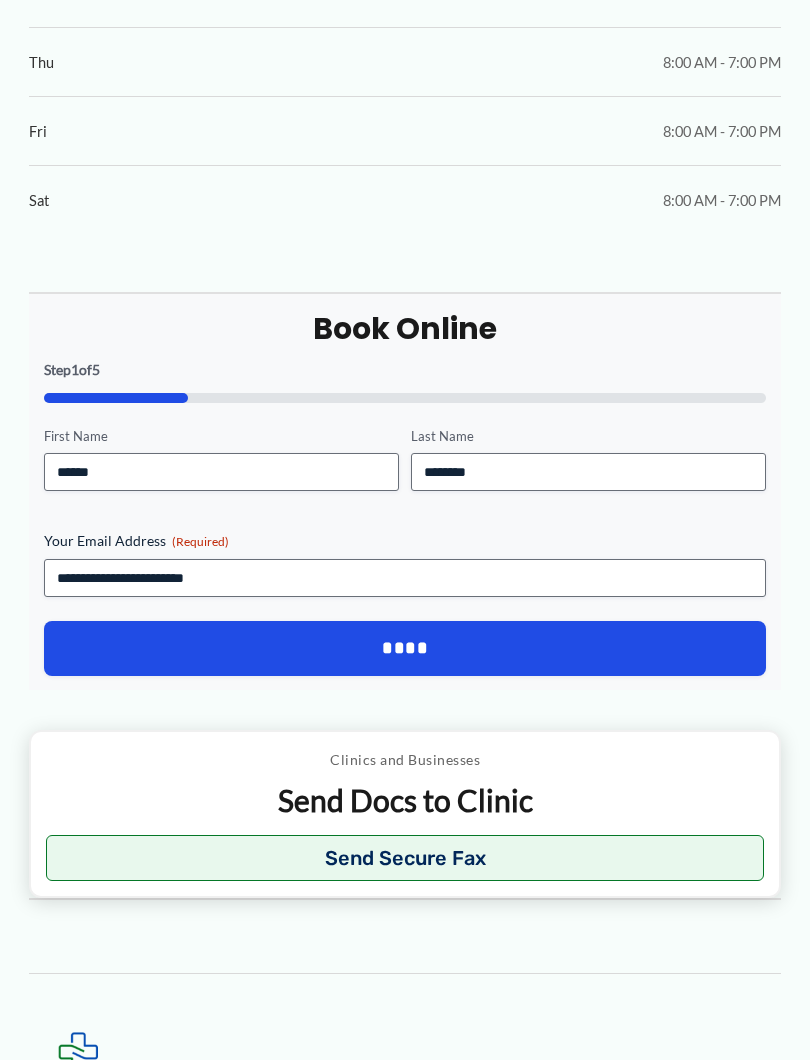 click on "****" at bounding box center [405, 648] 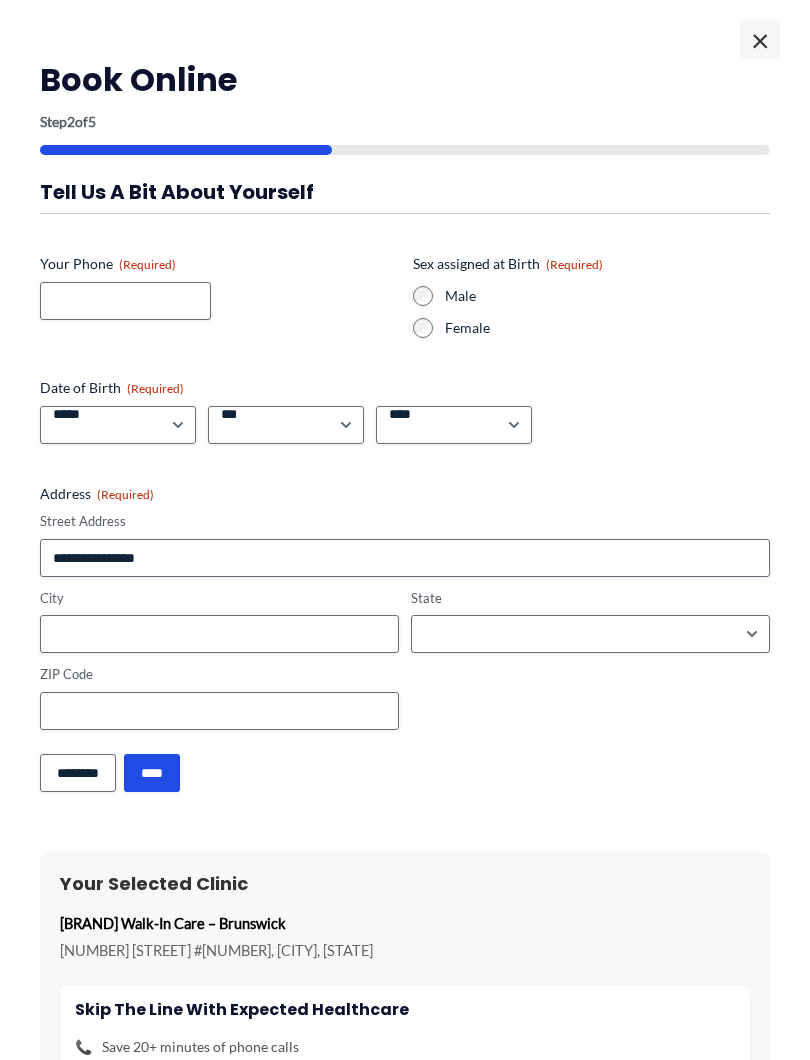 scroll, scrollTop: 1314, scrollLeft: 0, axis: vertical 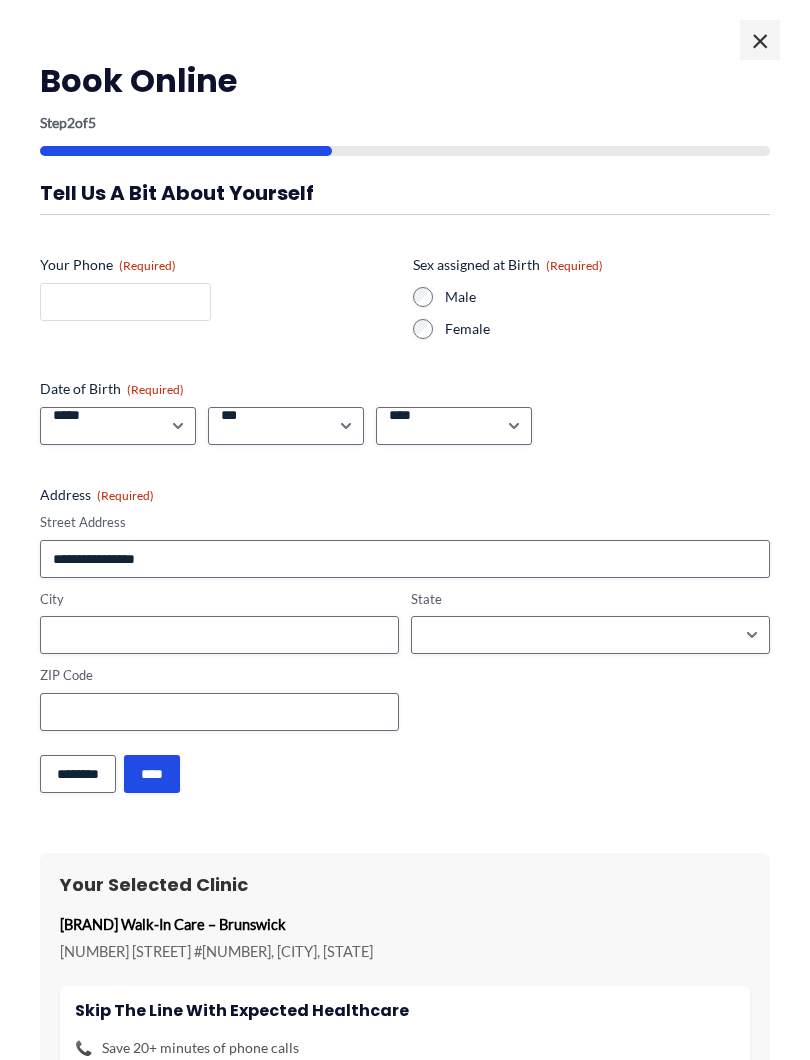 click on "Your Phone (Required)" at bounding box center [125, 302] 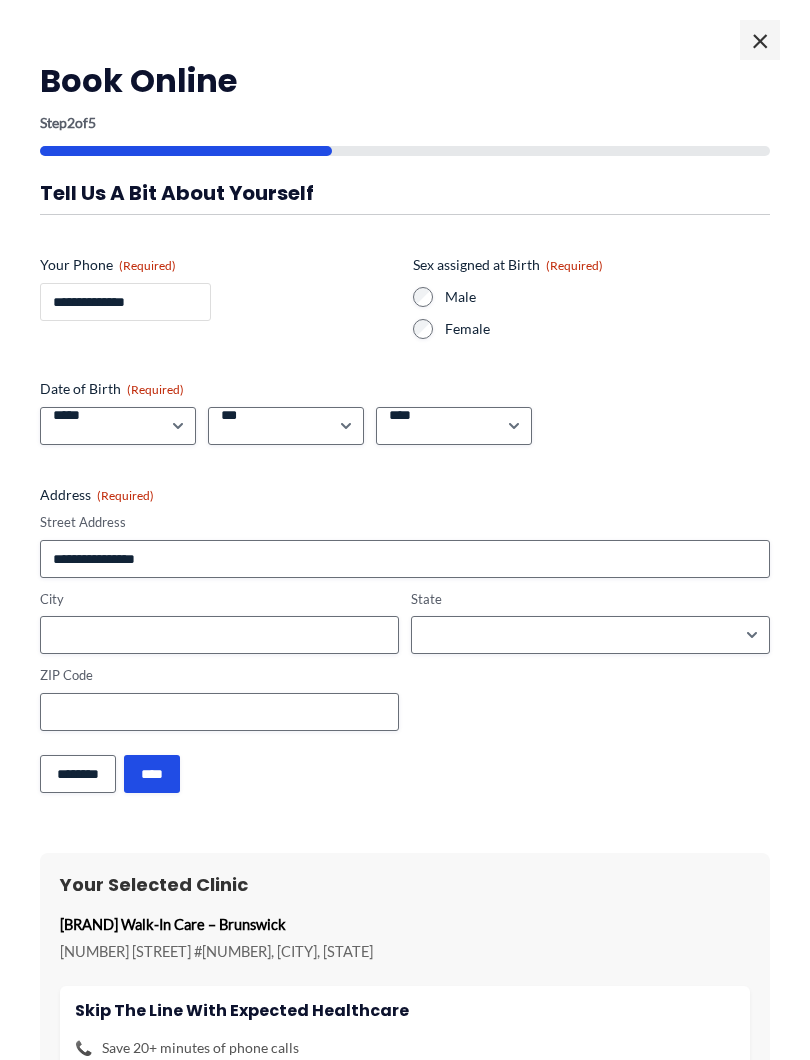 type on "**********" 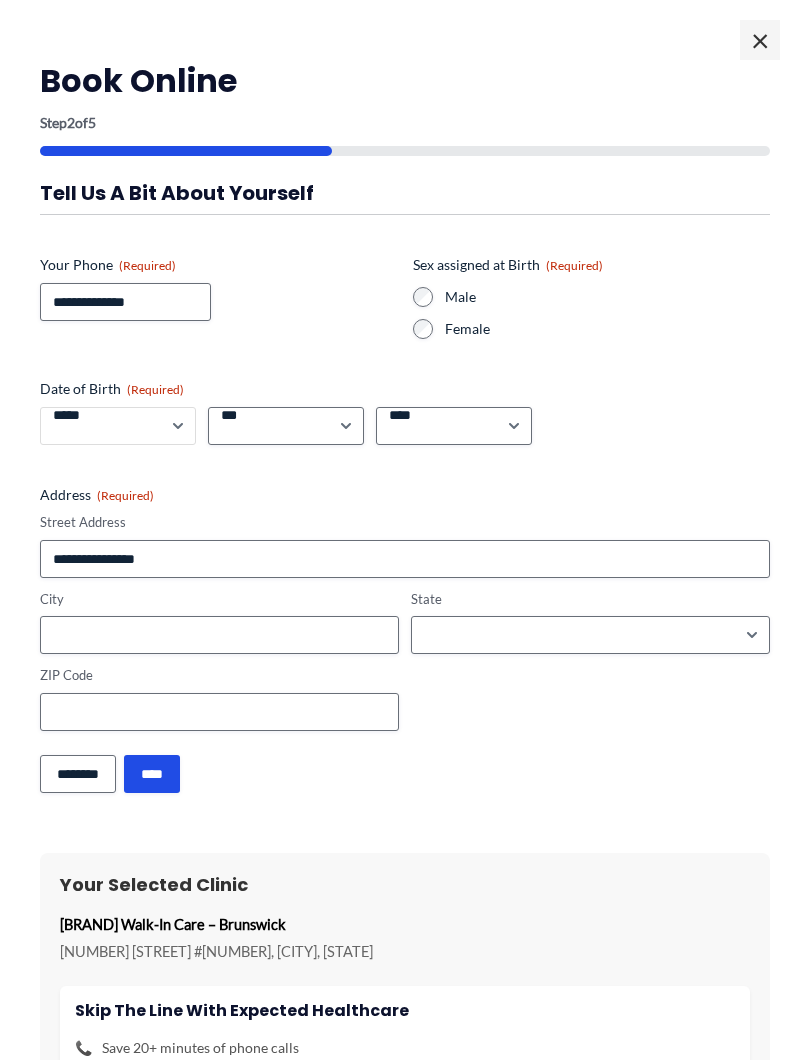 click on "***** * * * * * * * * * ** ** **" at bounding box center (118, 426) 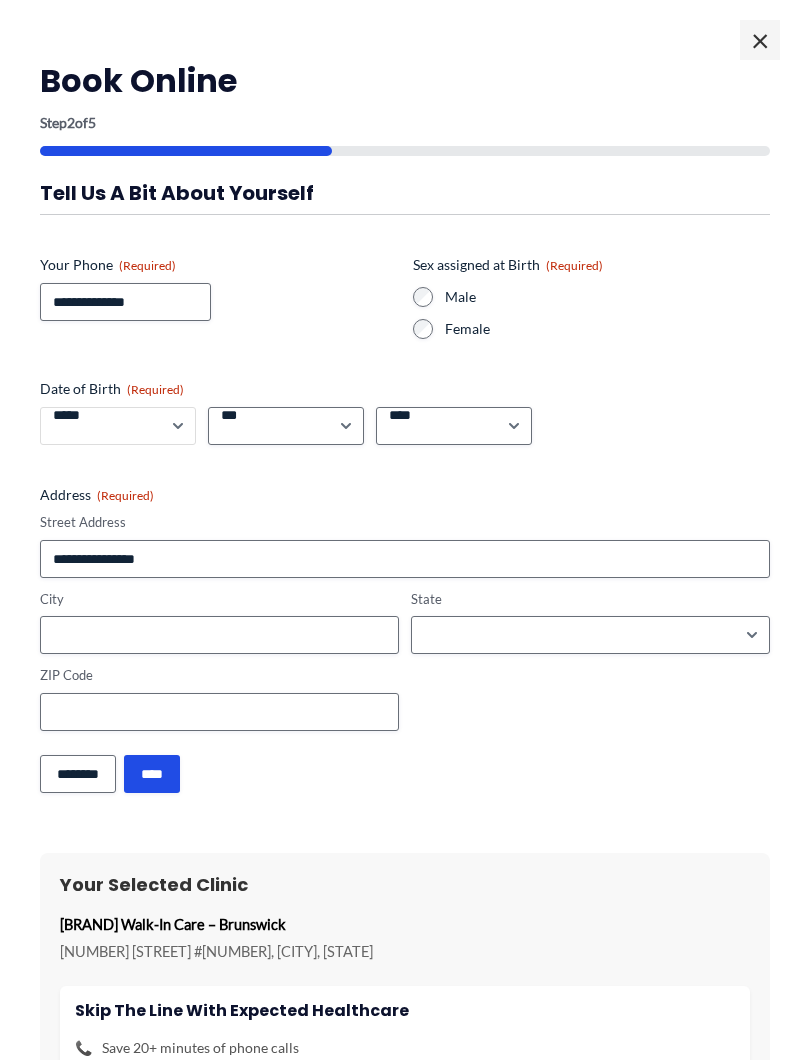 select on "*" 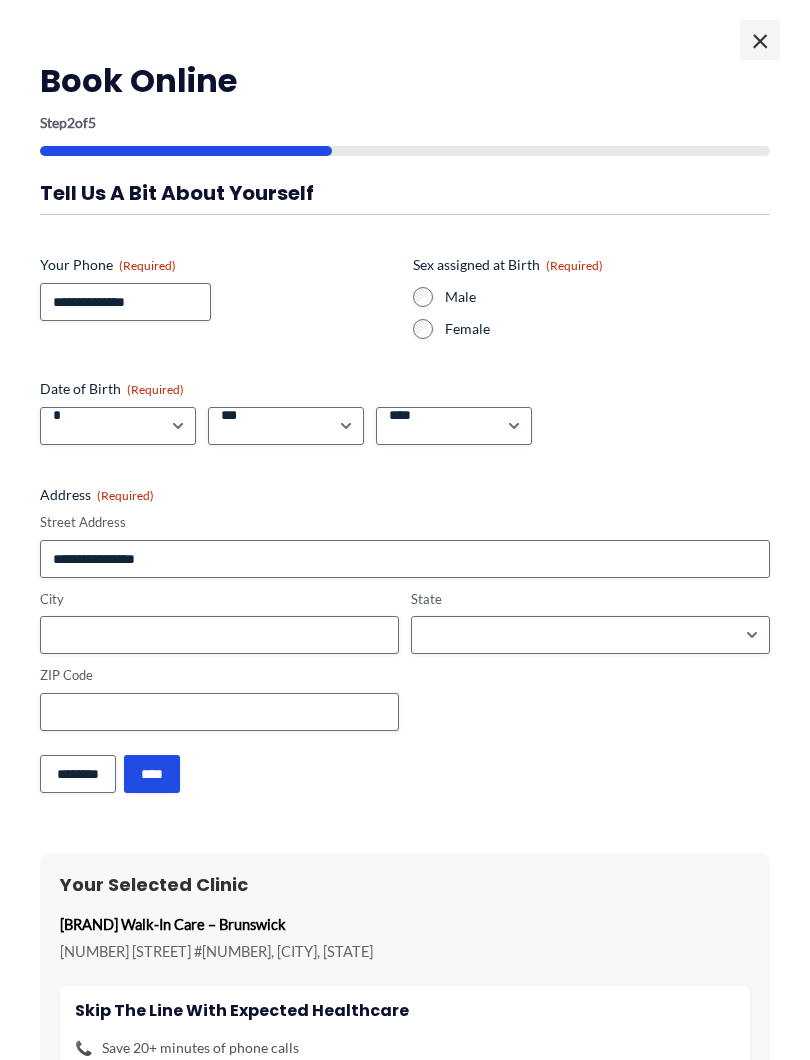 click on "*** * * * * * * * * * ** ** ** ** ** ** ** ** ** ** ** ** ** ** ** ** ** ** ** ** ** **" at bounding box center [286, 426] 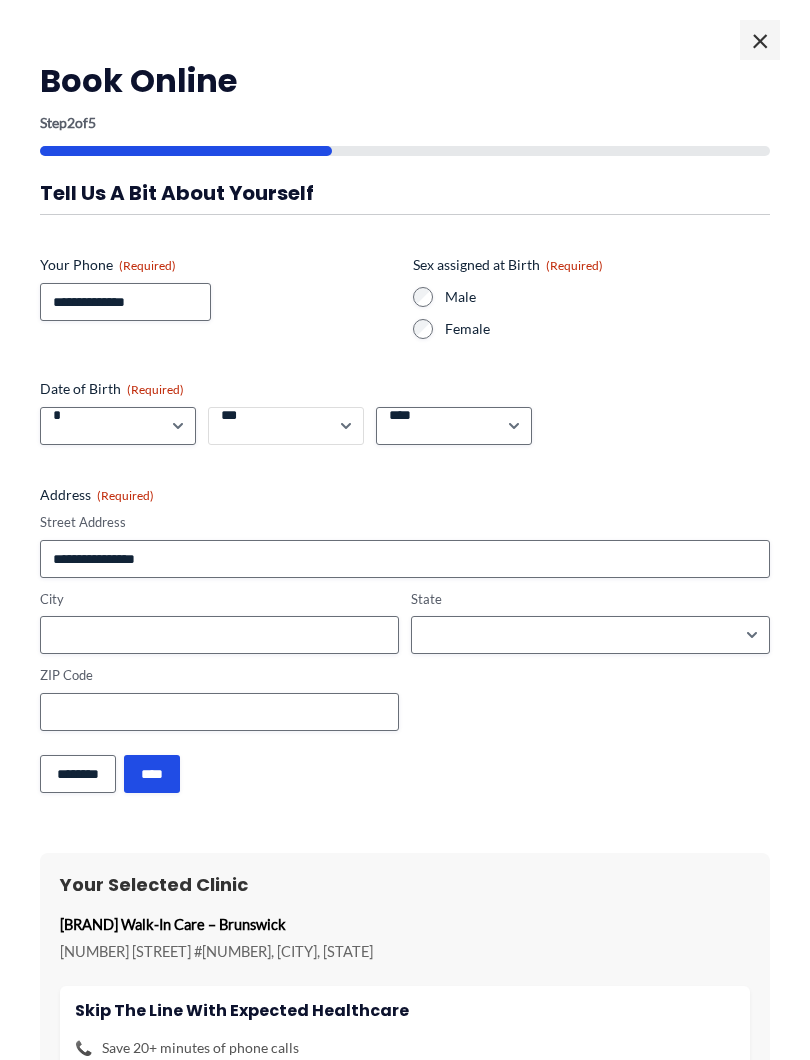 select on "*" 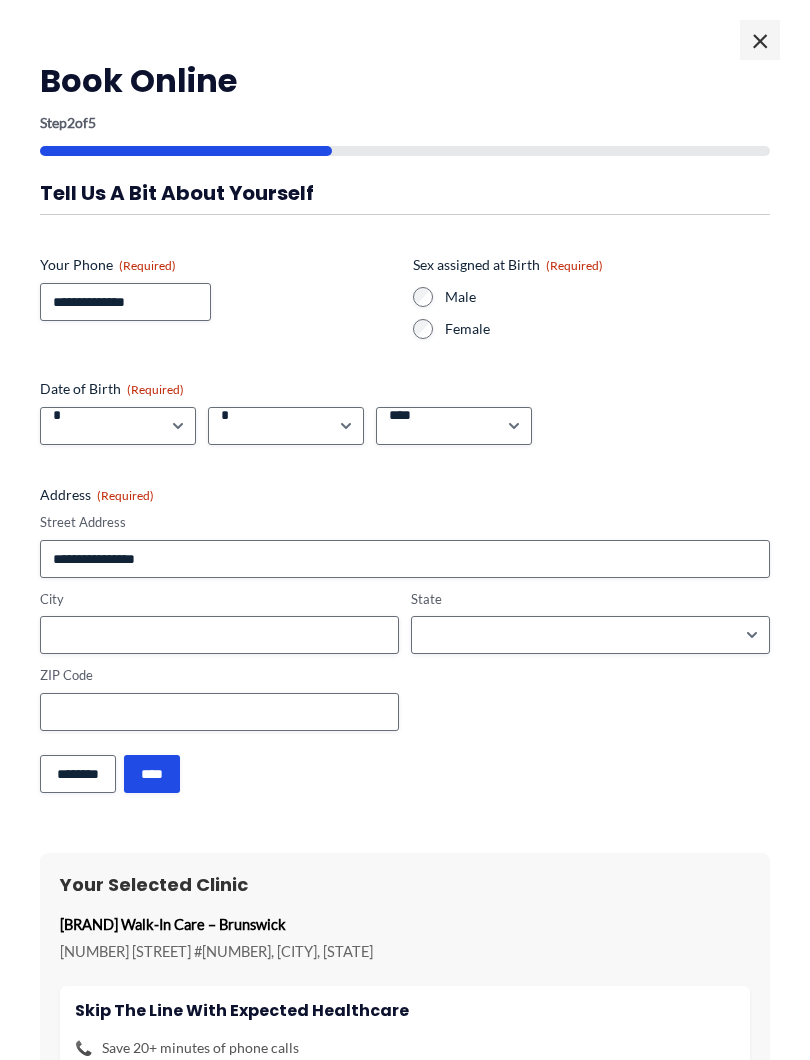 click on "**** **** **** **** **** **** **** **** **** **** **** **** **** **** **** **** **** **** **** **** **** **** **** **** **** **** **** **** **** **** **** **** **** **** **** **** **** **** **** **** **** **** **** **** **** **** **** **** **** **** **** **** **** **** **** **** **** **** **** **** **** **** **** **** **** **** **** **** **** **** **** **** **** **** **** **** **** **** **** **** **** **** **** **** **** **** **** **** **** **** **** **** **** **** **** **** **** **** **** **** **** **** **** **** **** **** **** ****" at bounding box center [454, 426] 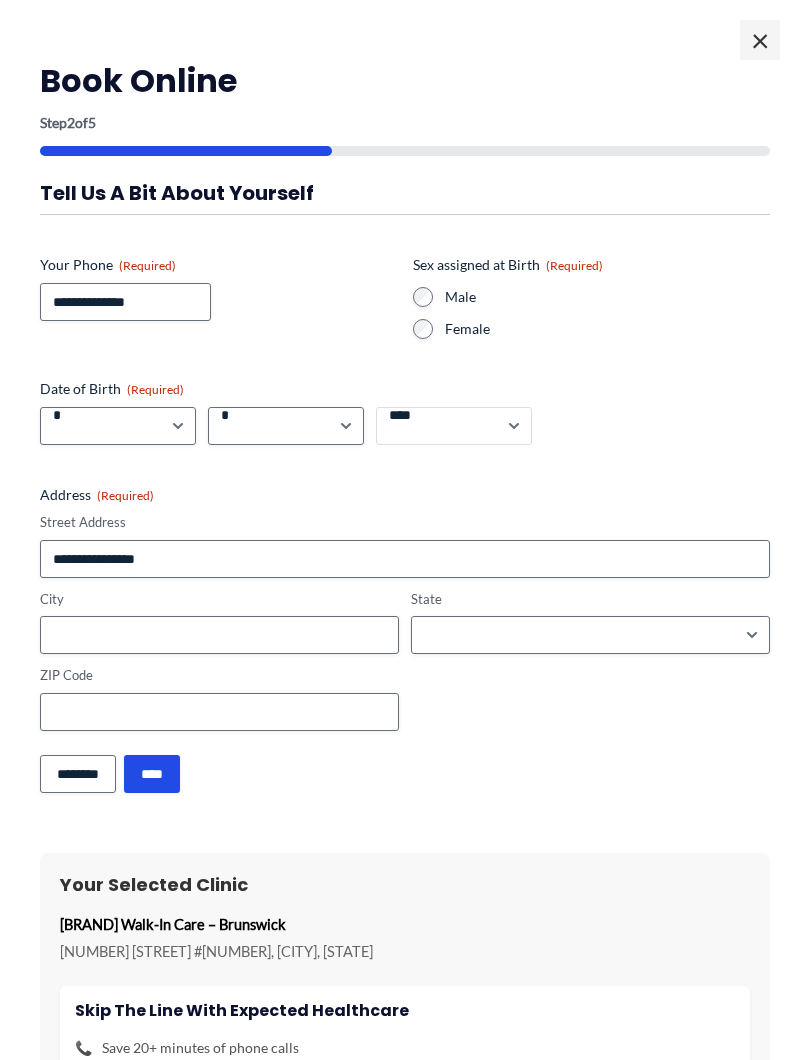 select on "****" 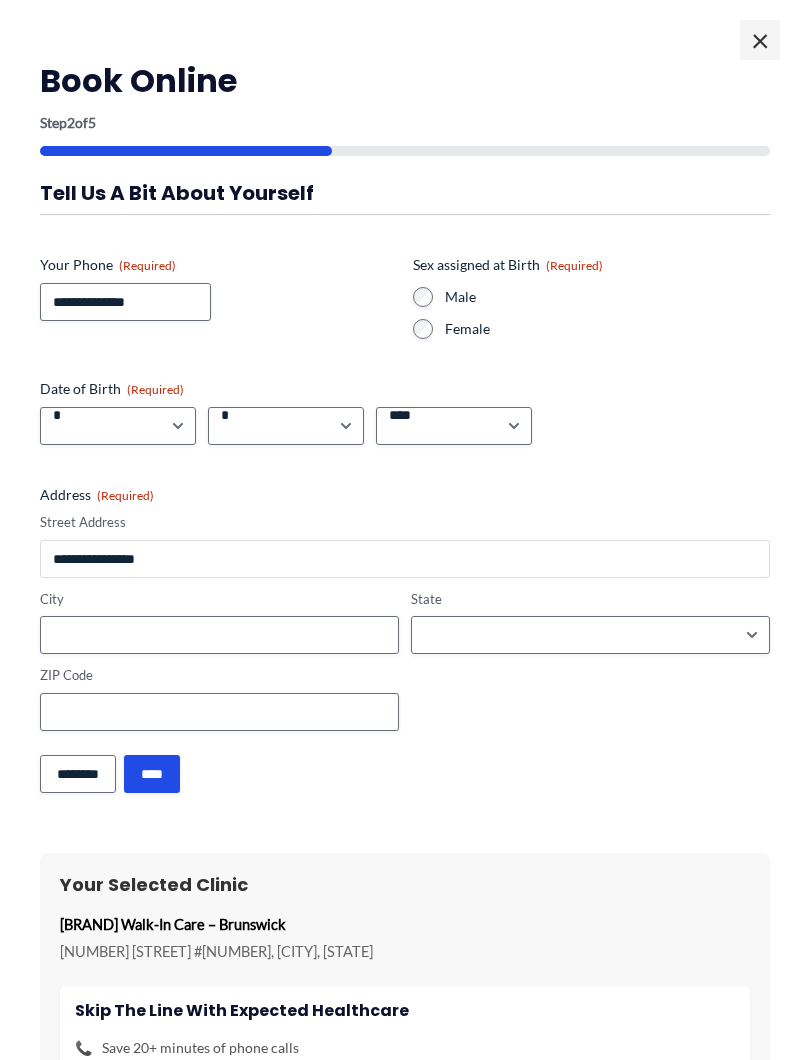click on "Street Address" at bounding box center (405, 559) 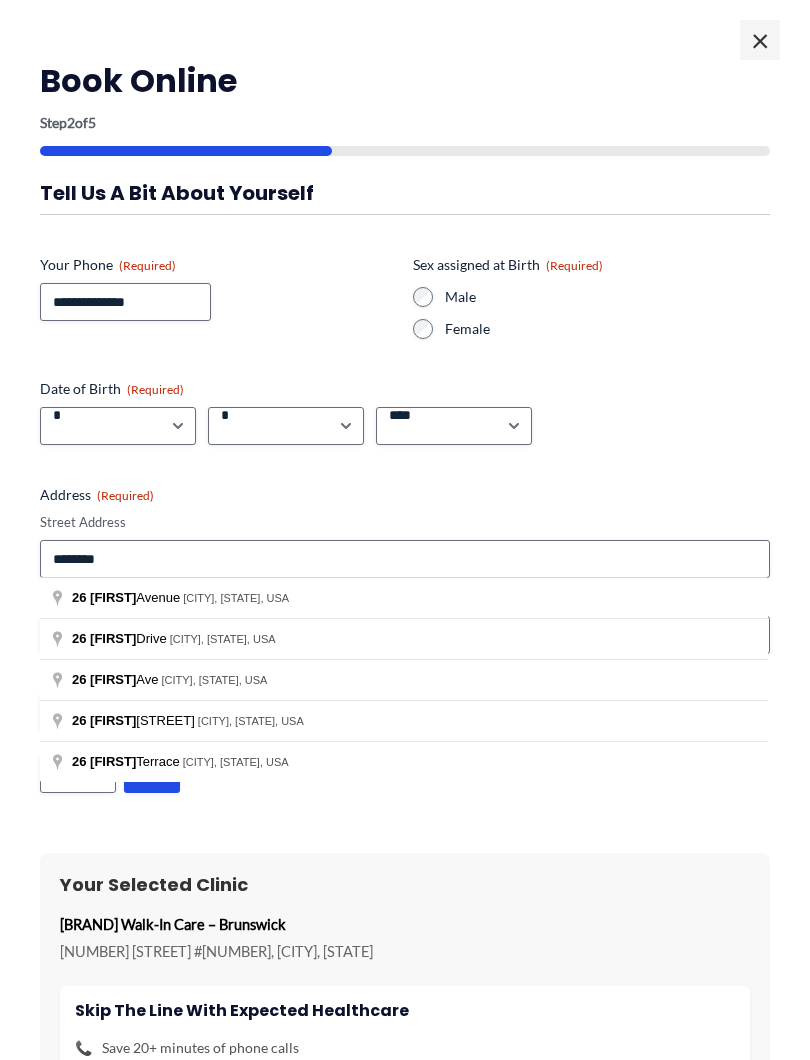 type on "**********" 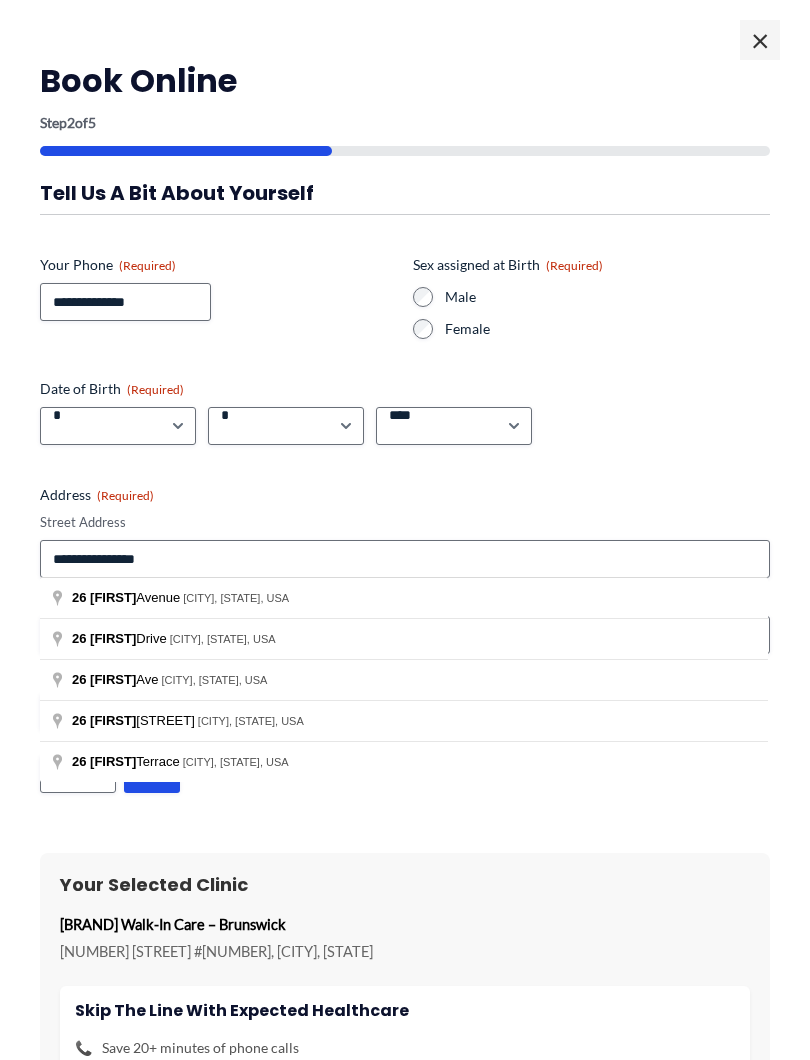 type on "**********" 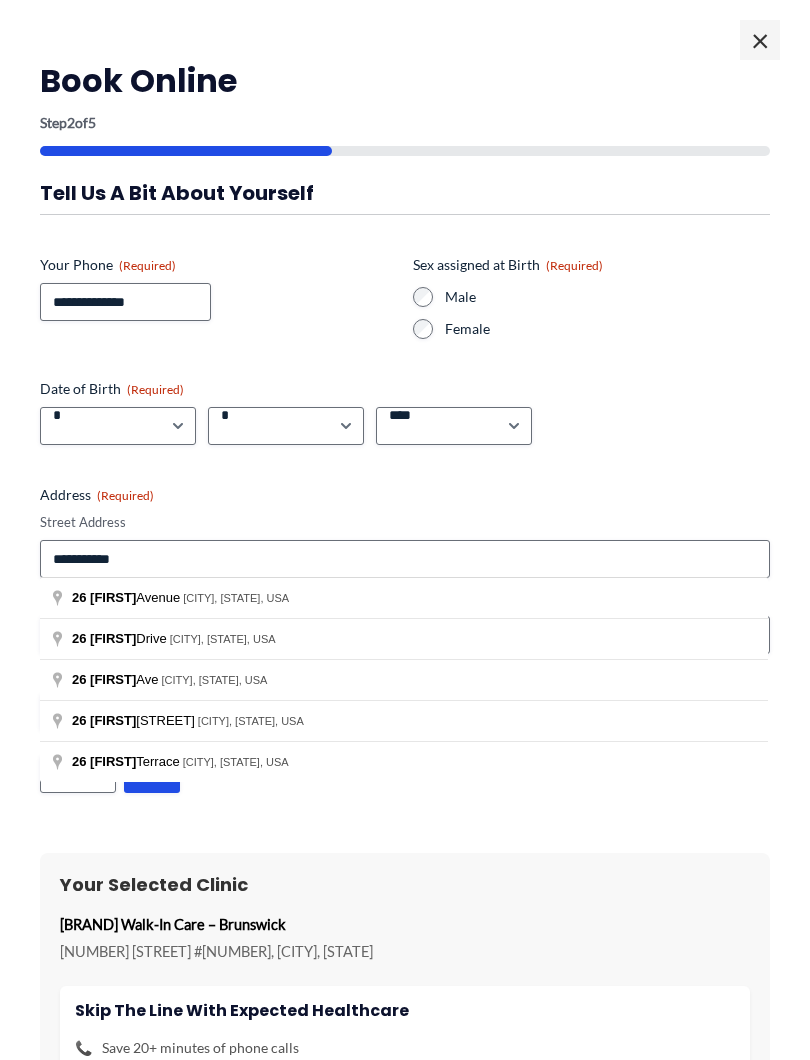 type on "*******" 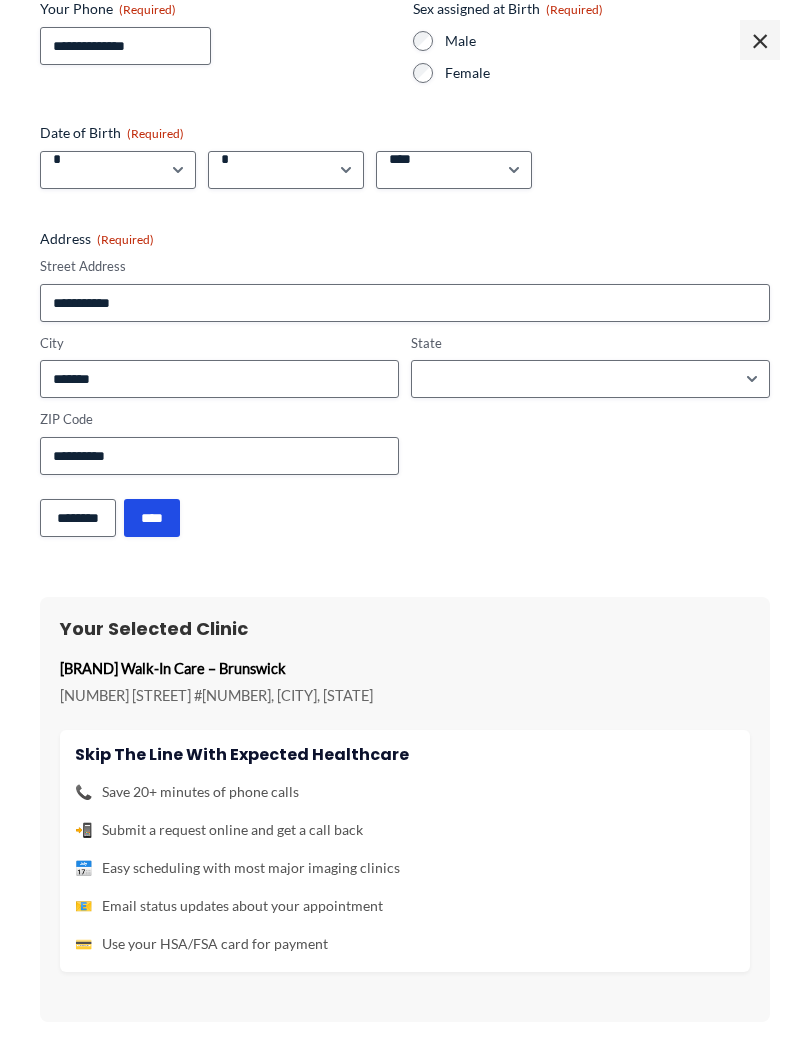 scroll, scrollTop: 255, scrollLeft: 0, axis: vertical 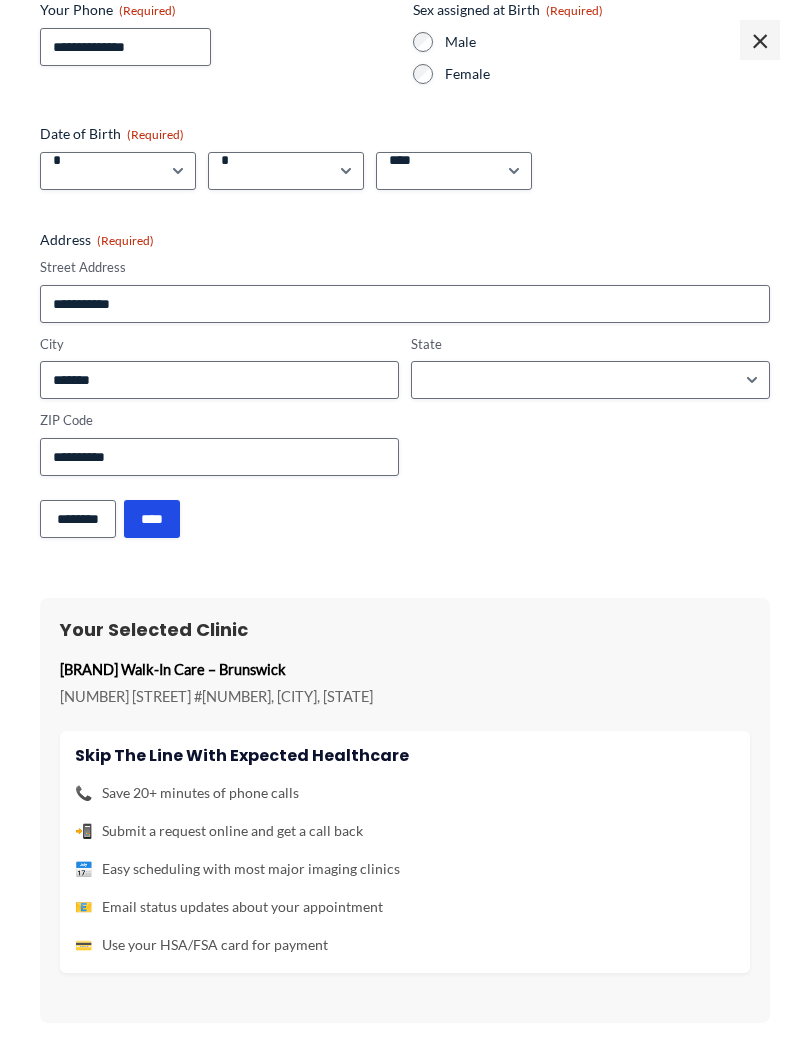 click on "****" at bounding box center [152, 519] 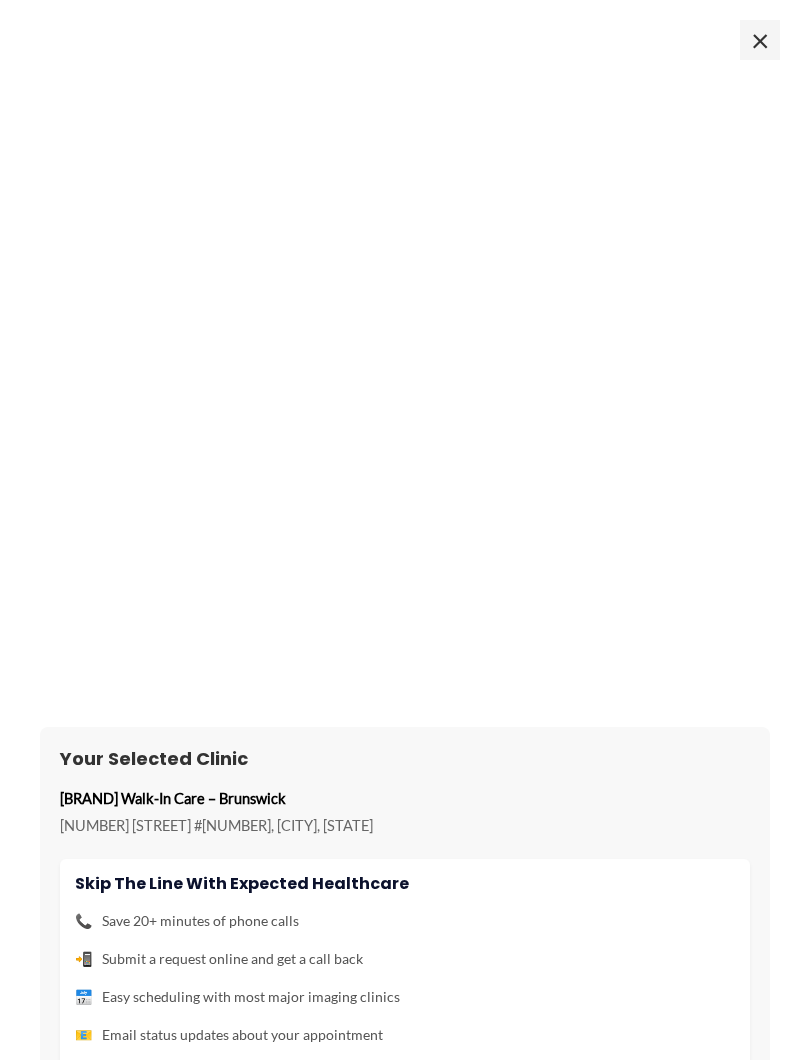 scroll, scrollTop: 0, scrollLeft: 0, axis: both 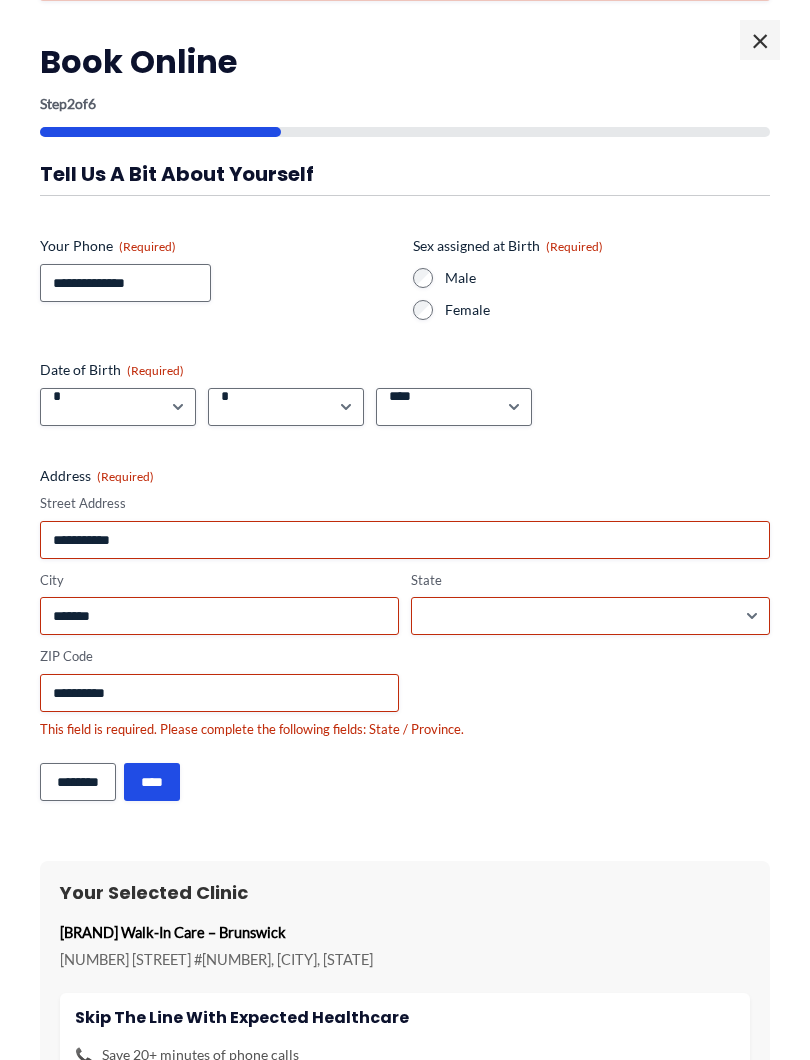 click on "**********" at bounding box center [590, 616] 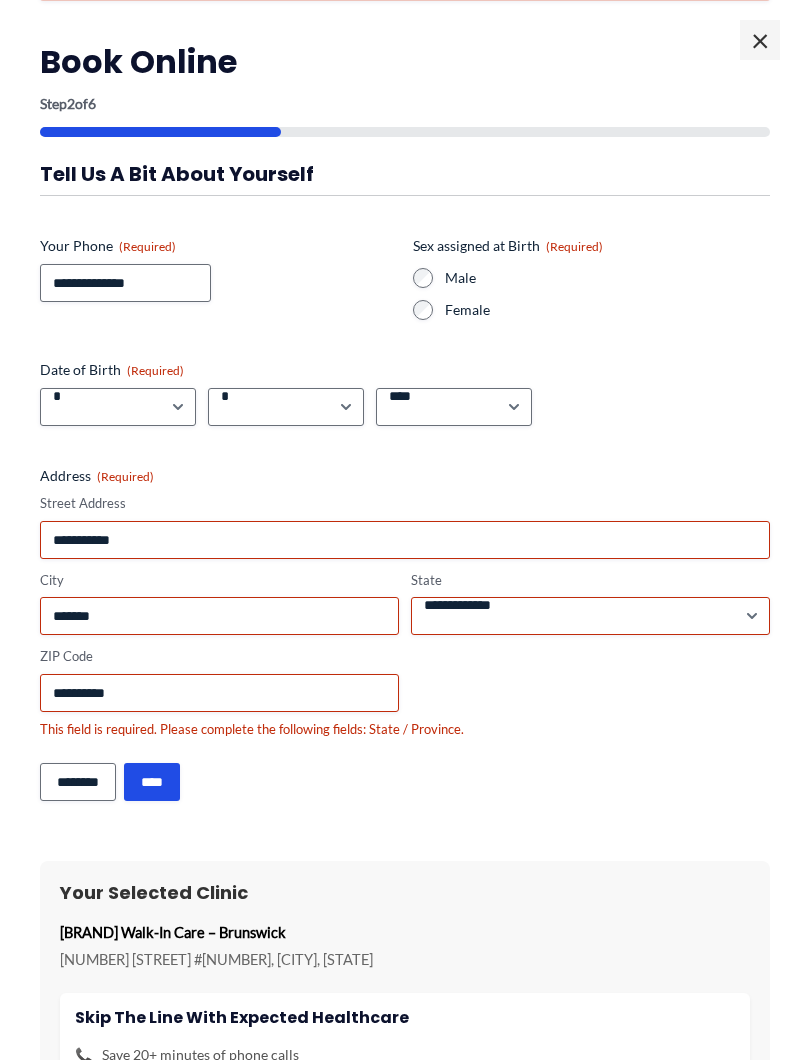 click on "**********" at bounding box center (405, 603) 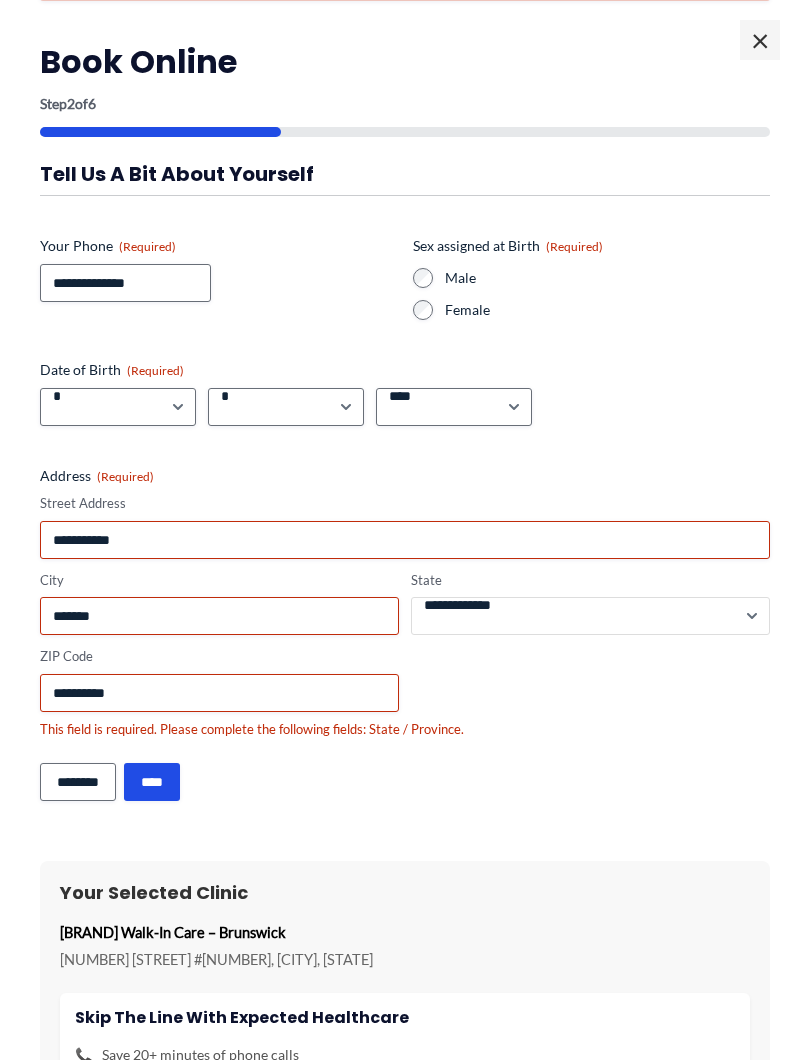 click on "**********" at bounding box center (590, 616) 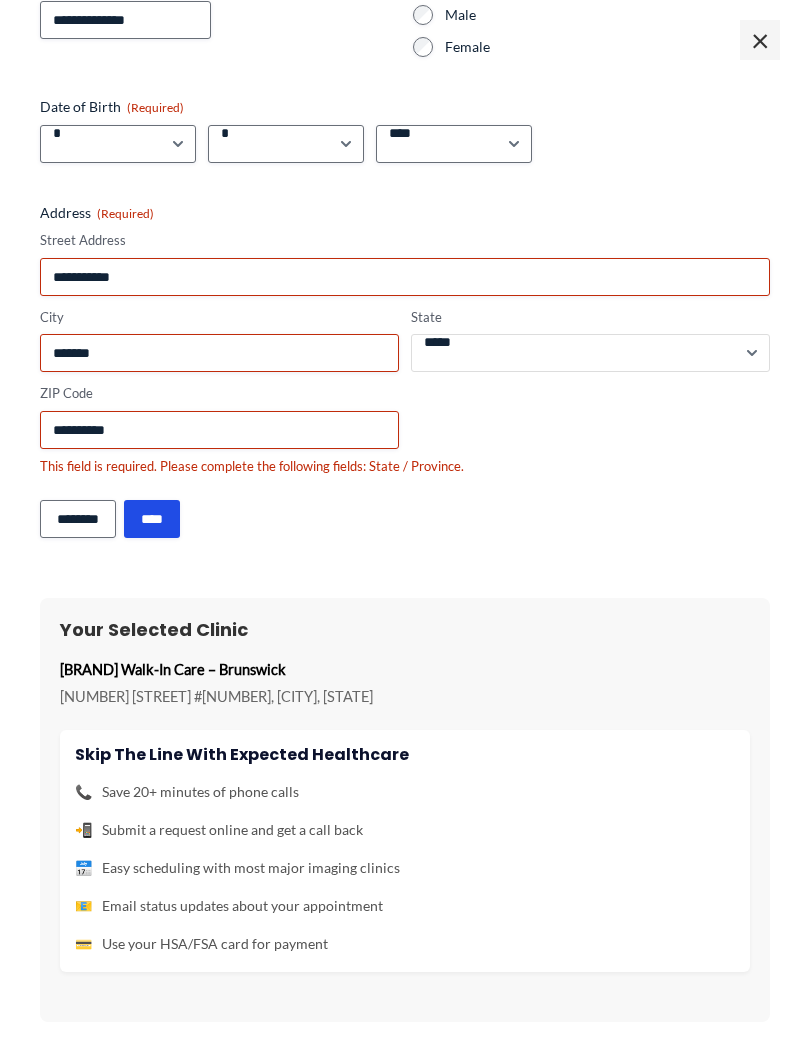 scroll, scrollTop: 383, scrollLeft: 0, axis: vertical 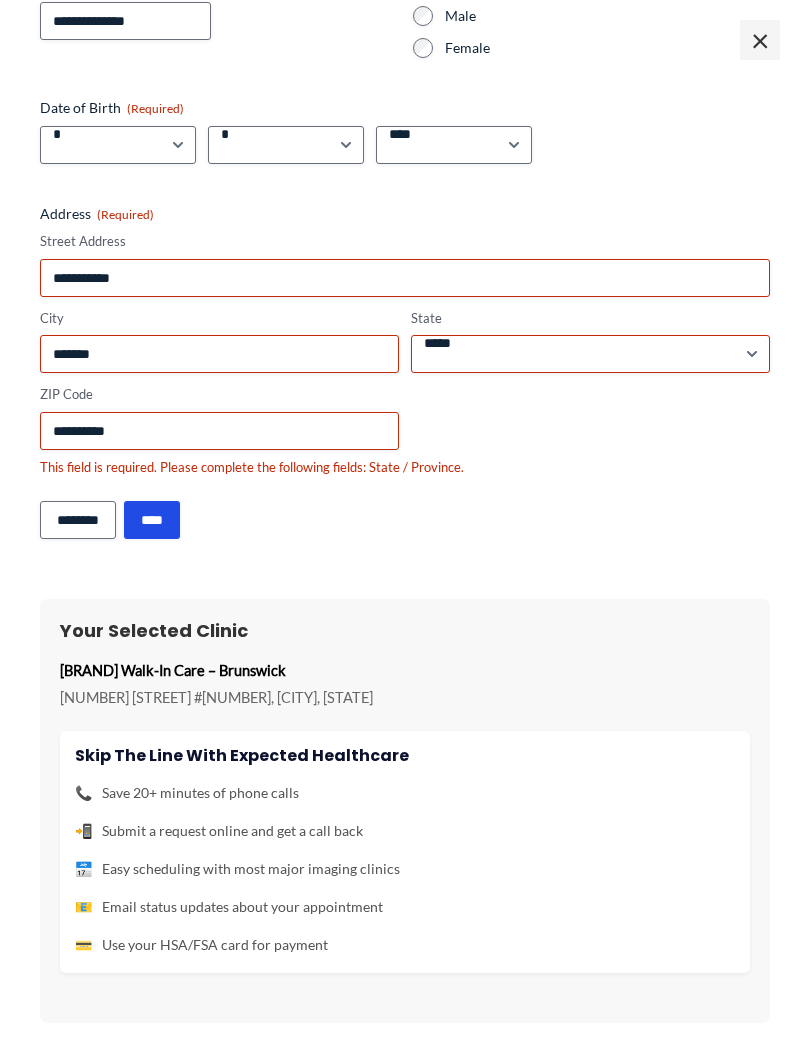 click on "****" at bounding box center [152, 520] 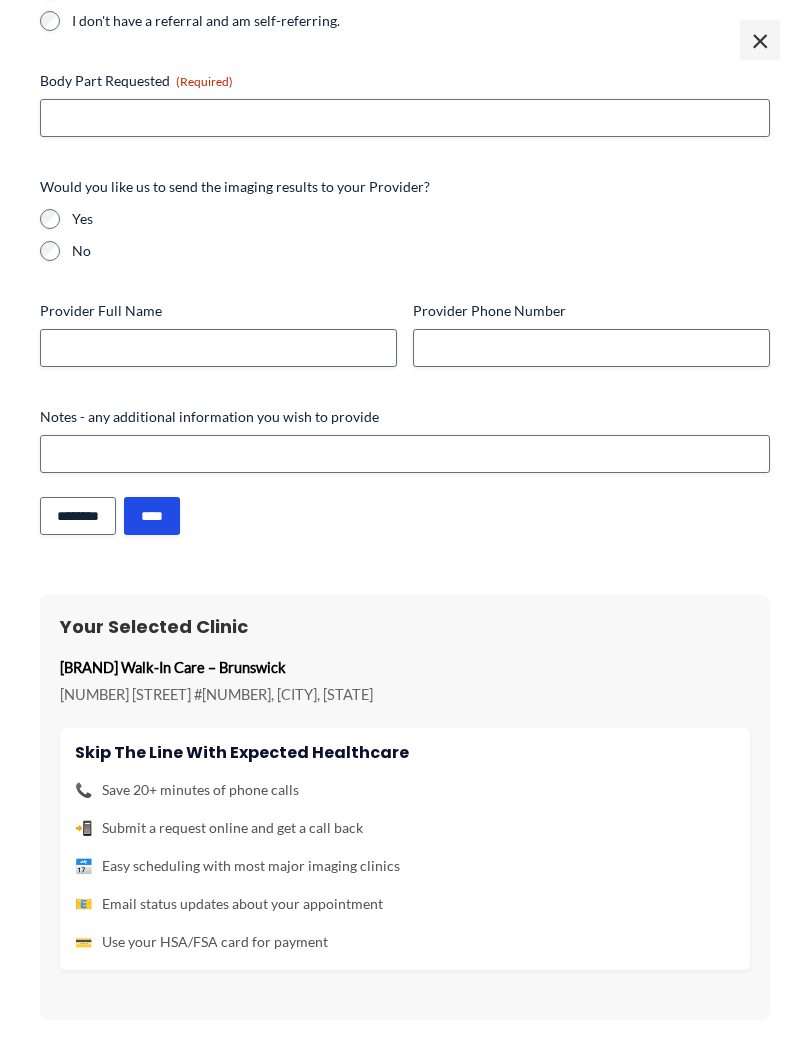 scroll, scrollTop: 0, scrollLeft: 0, axis: both 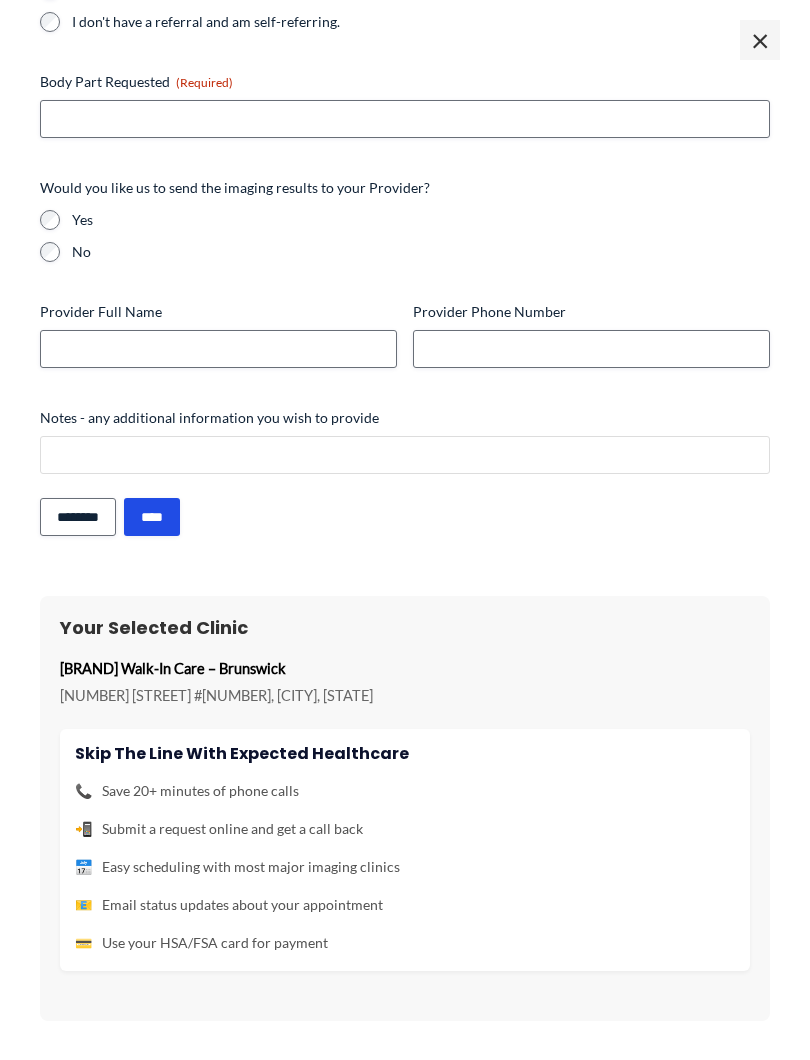 click on "Notes - any additional information you wish to provide" at bounding box center [405, 455] 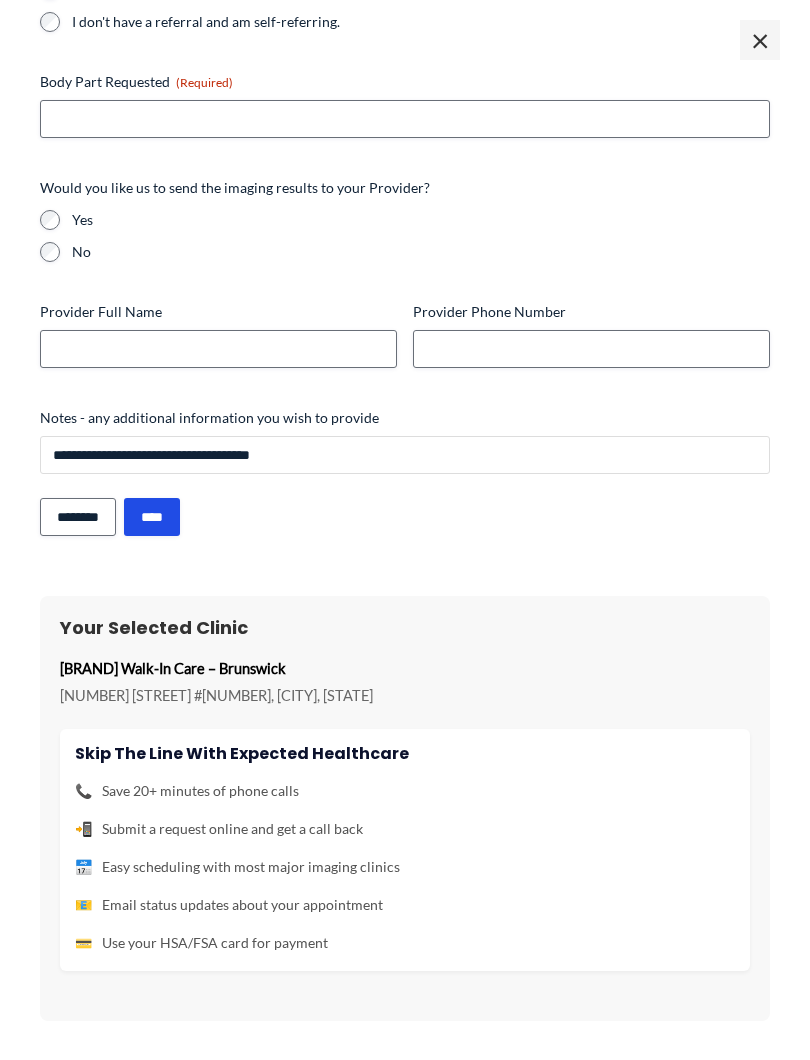 type on "**********" 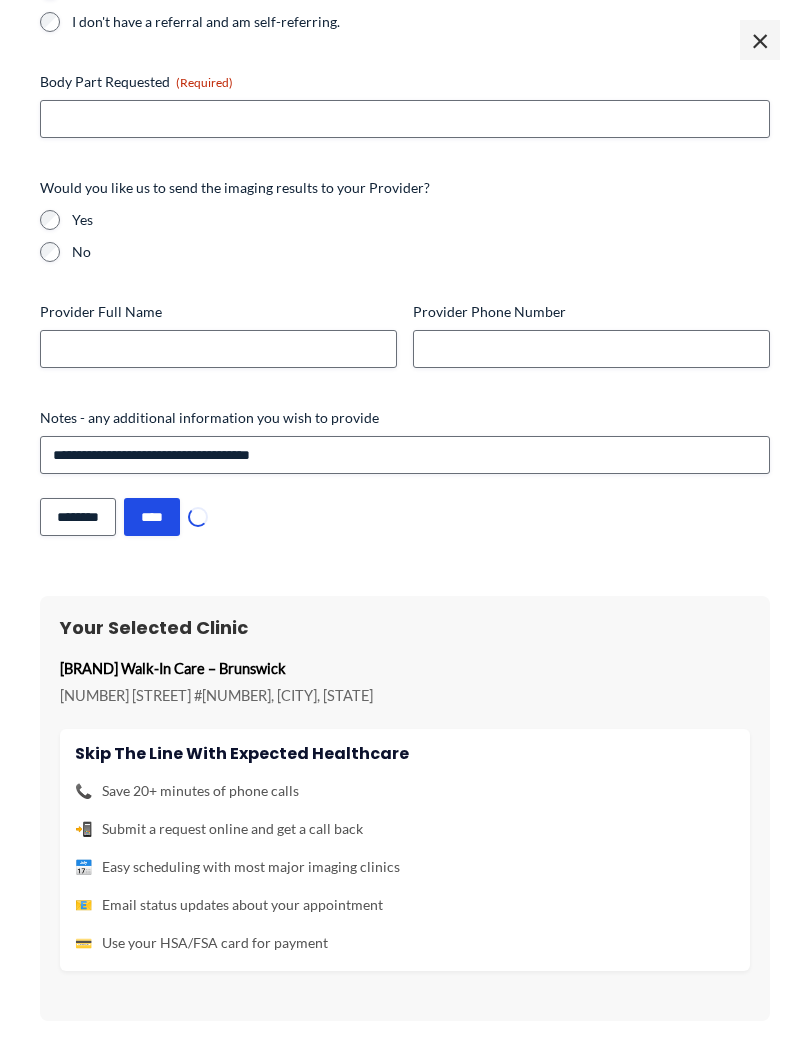 scroll, scrollTop: 0, scrollLeft: 0, axis: both 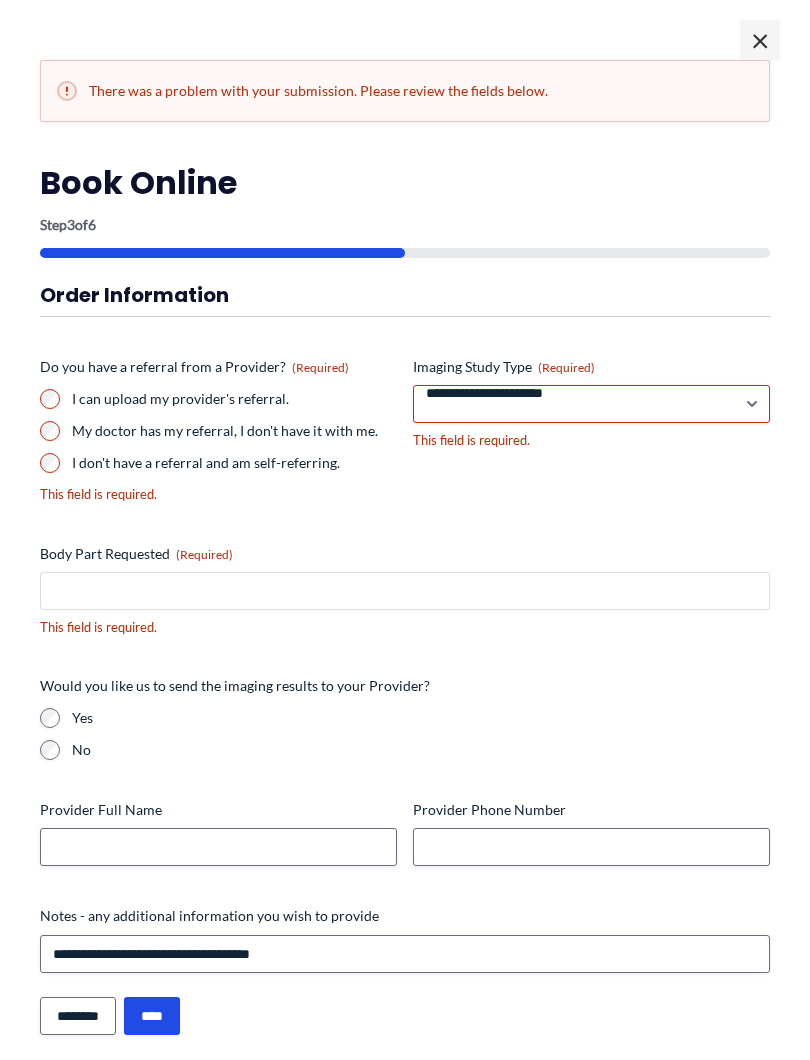 click on "Body Part Requested (Required)" at bounding box center [405, 591] 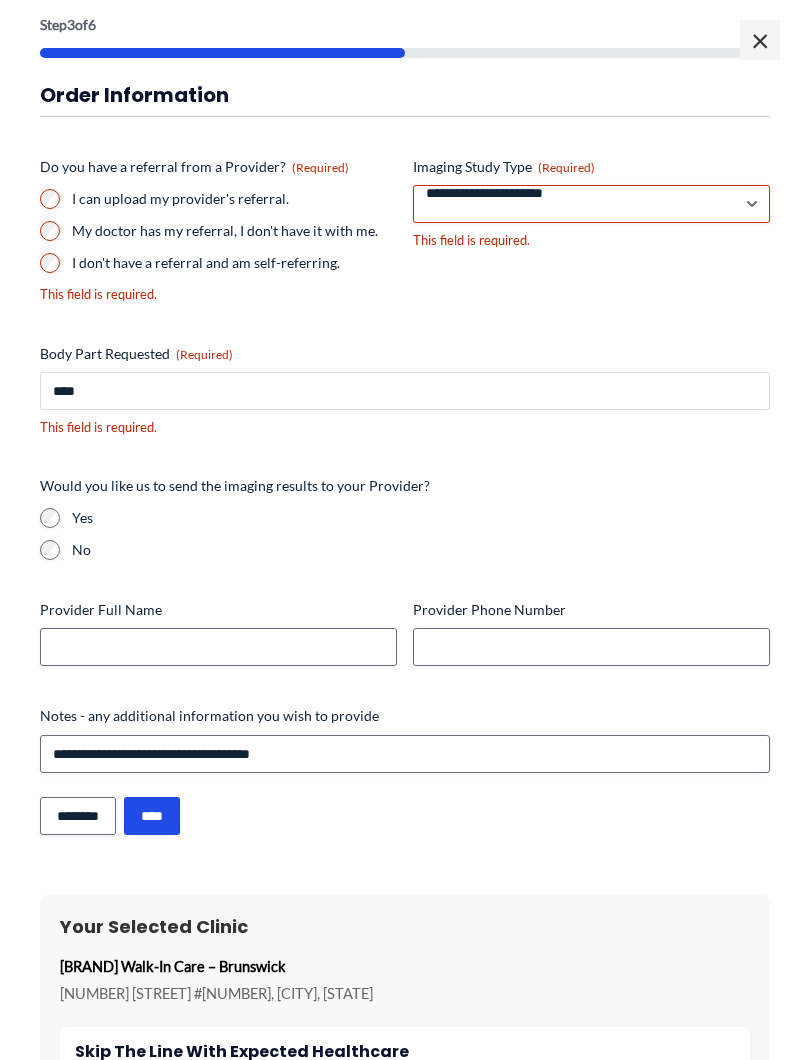 scroll, scrollTop: 212, scrollLeft: 0, axis: vertical 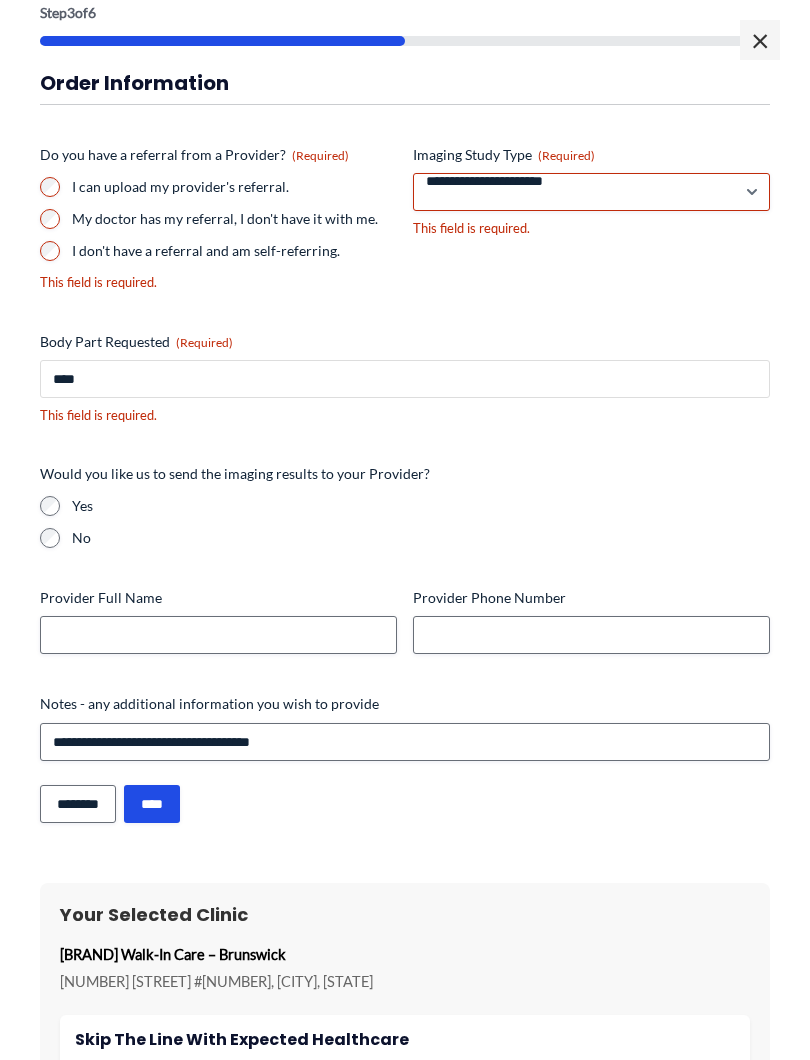 type on "****" 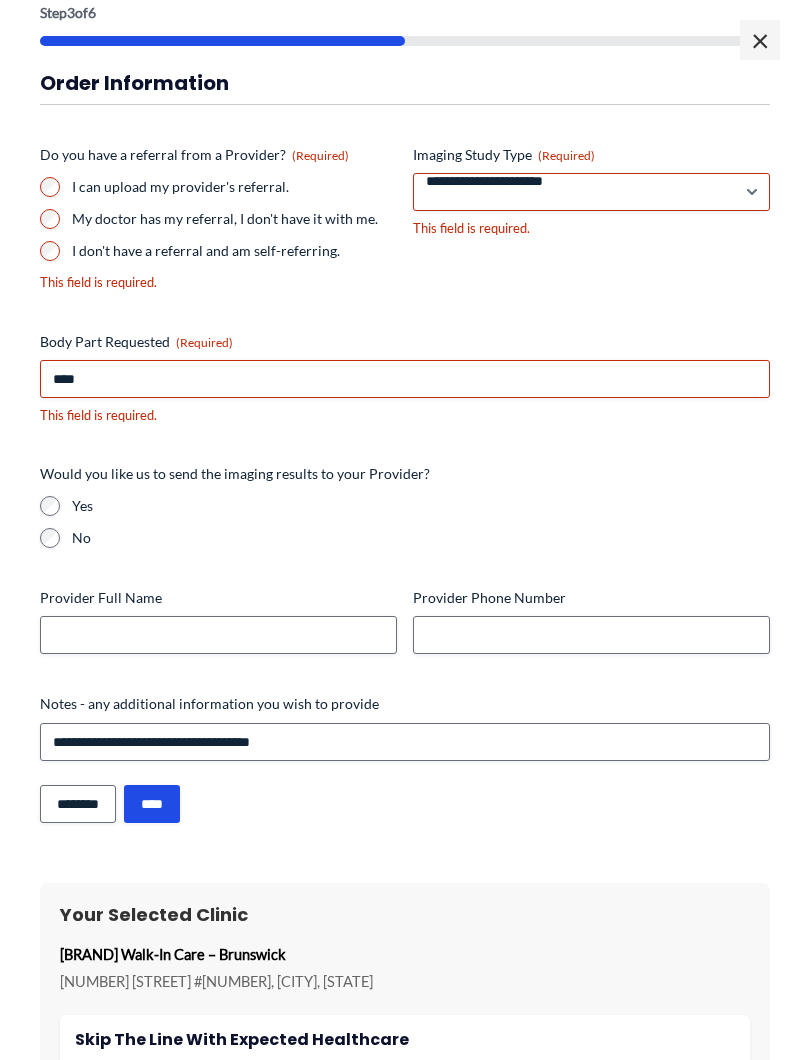click on "**********" at bounding box center (591, 192) 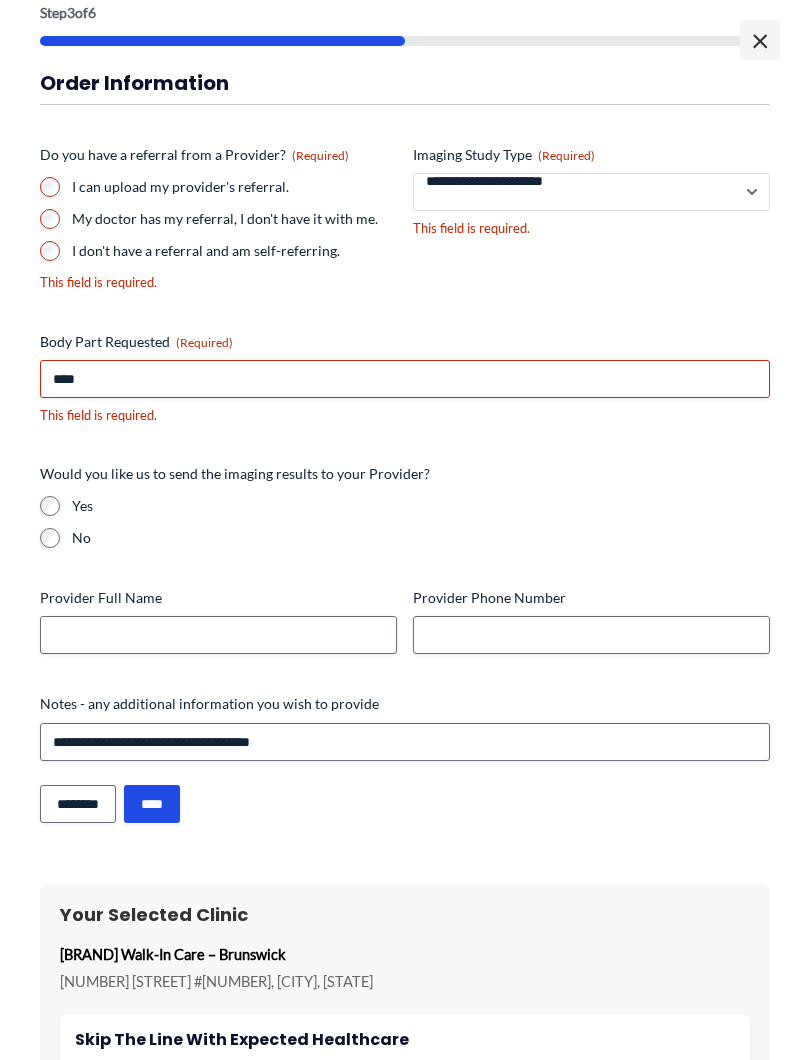 select on "*****" 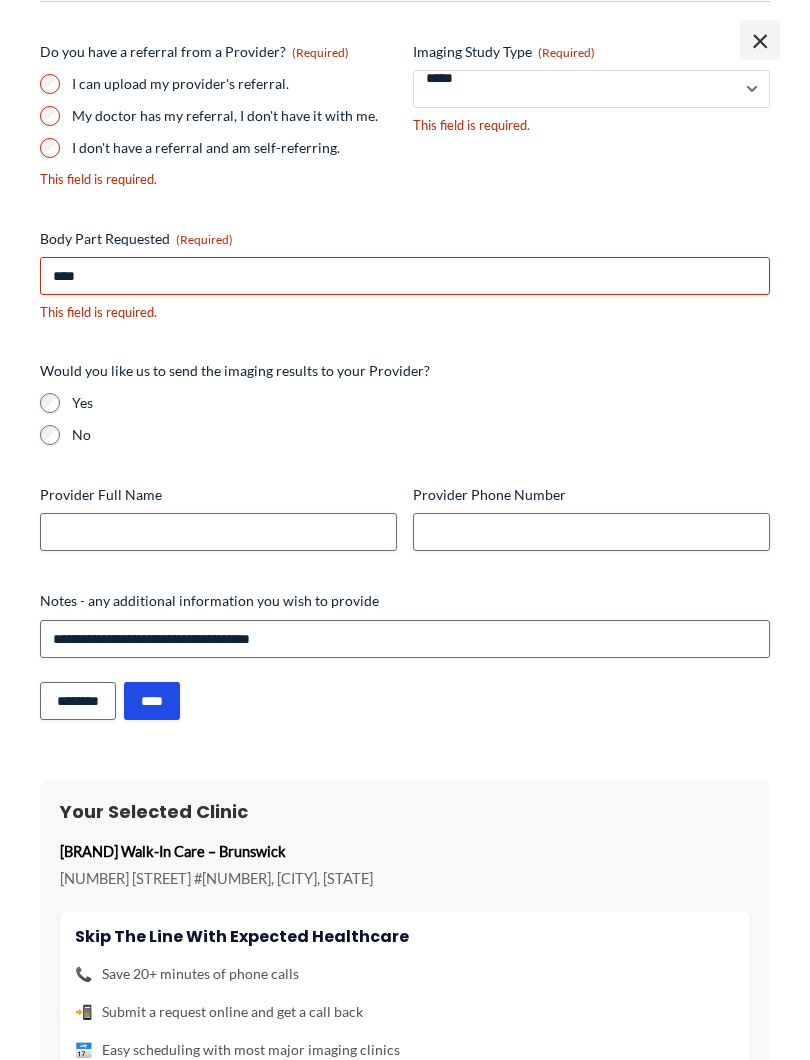 scroll, scrollTop: 316, scrollLeft: 0, axis: vertical 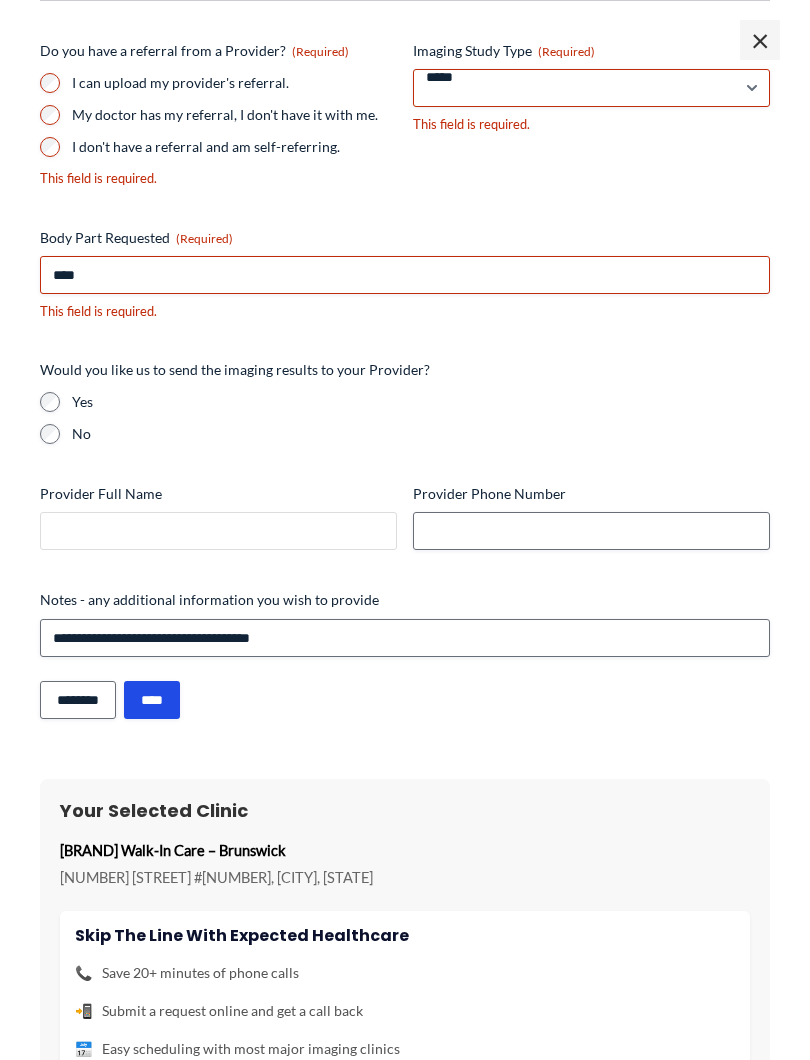 click on "Provider Full Name" at bounding box center [218, 531] 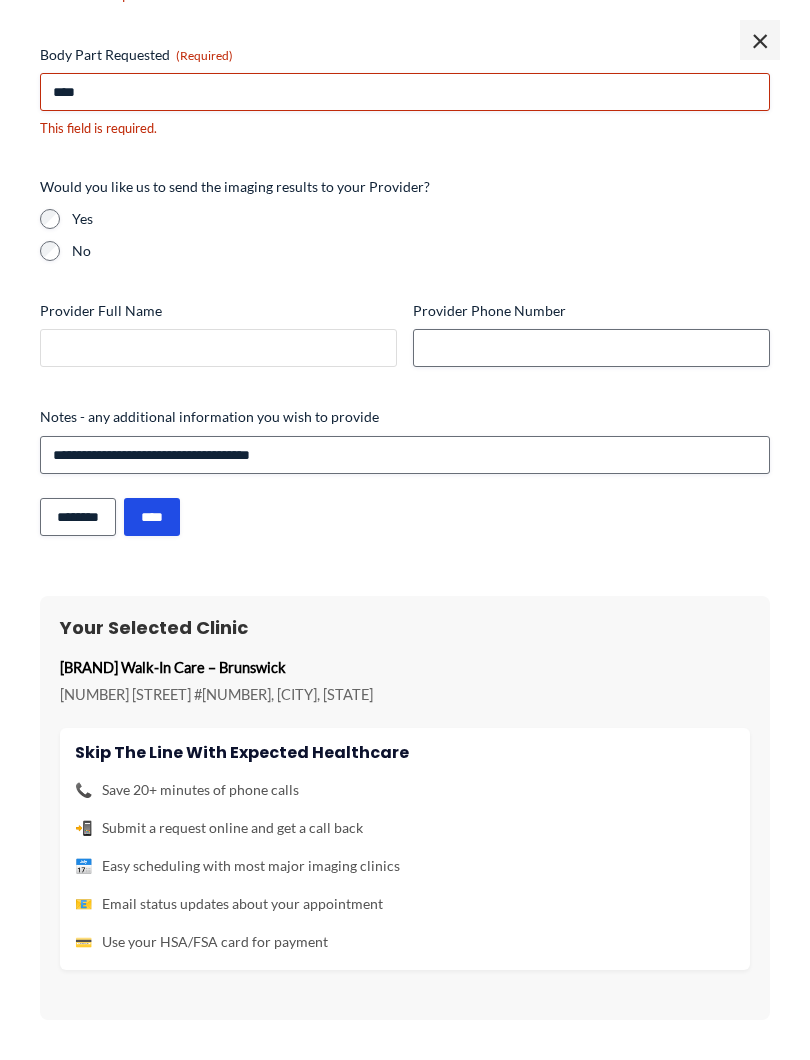 scroll, scrollTop: 497, scrollLeft: 0, axis: vertical 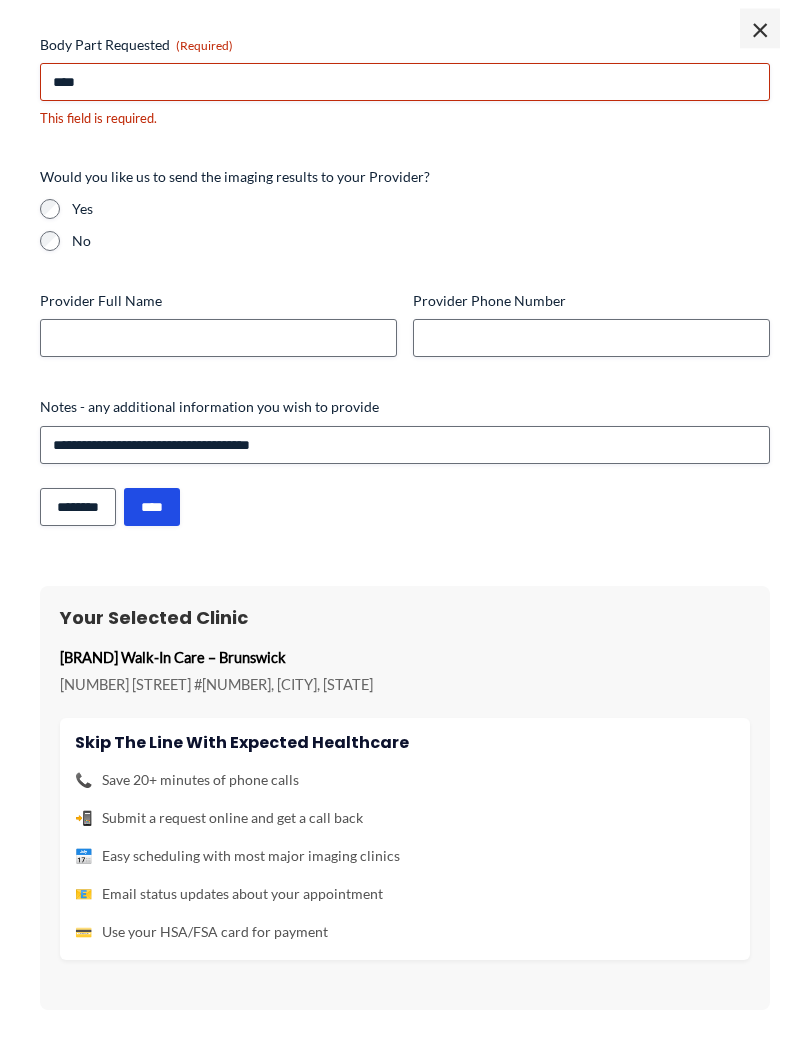 click on "****" at bounding box center [152, 519] 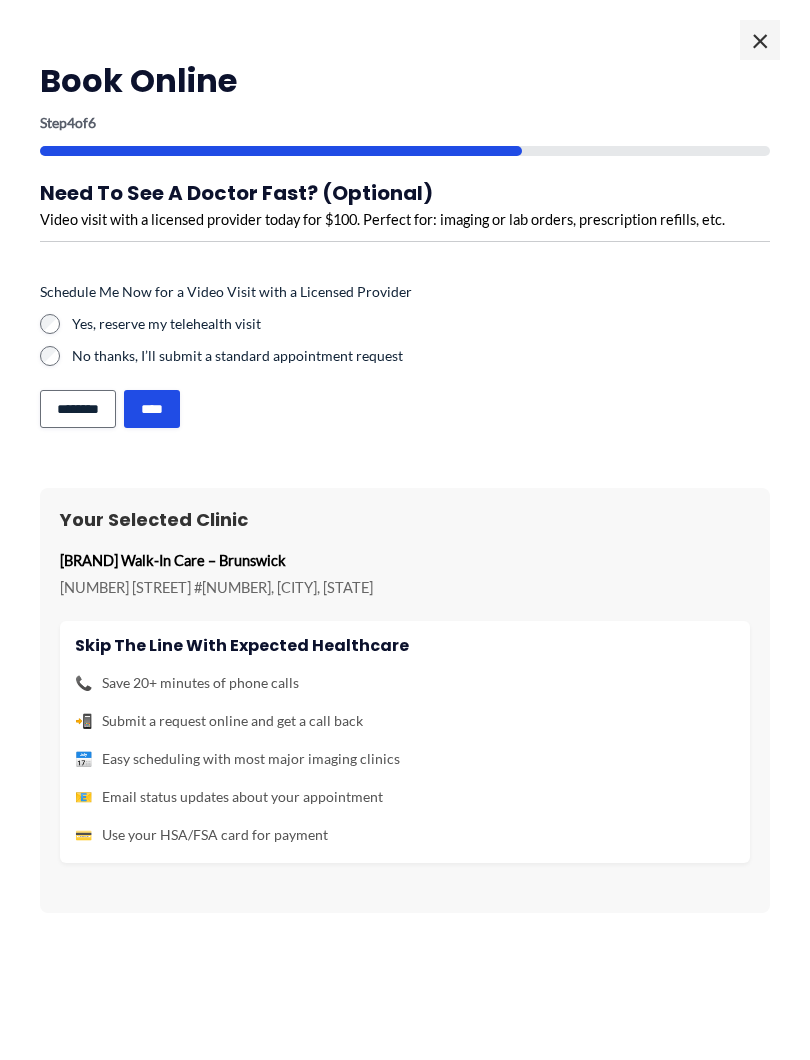 scroll, scrollTop: 0, scrollLeft: 0, axis: both 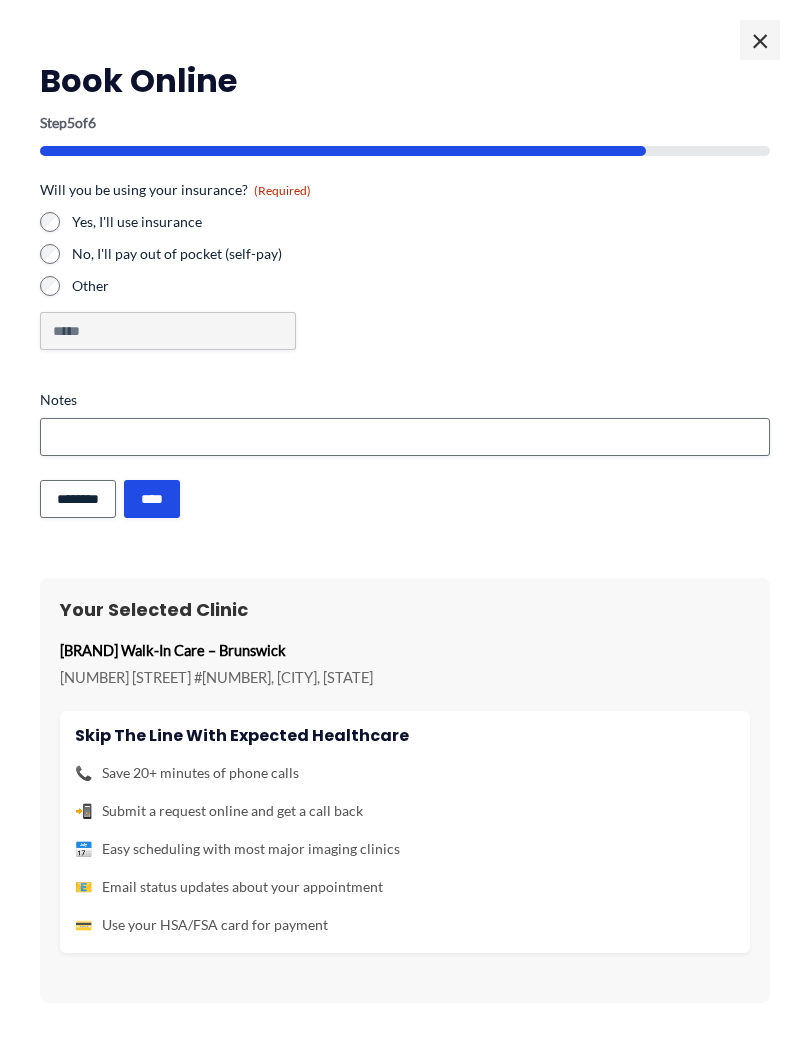click on "Will you be using your insurance? (Required)
Yes, I'll use insurance
No, I'll pay out of pocket (self-pay)
Other *****" at bounding box center [405, 265] 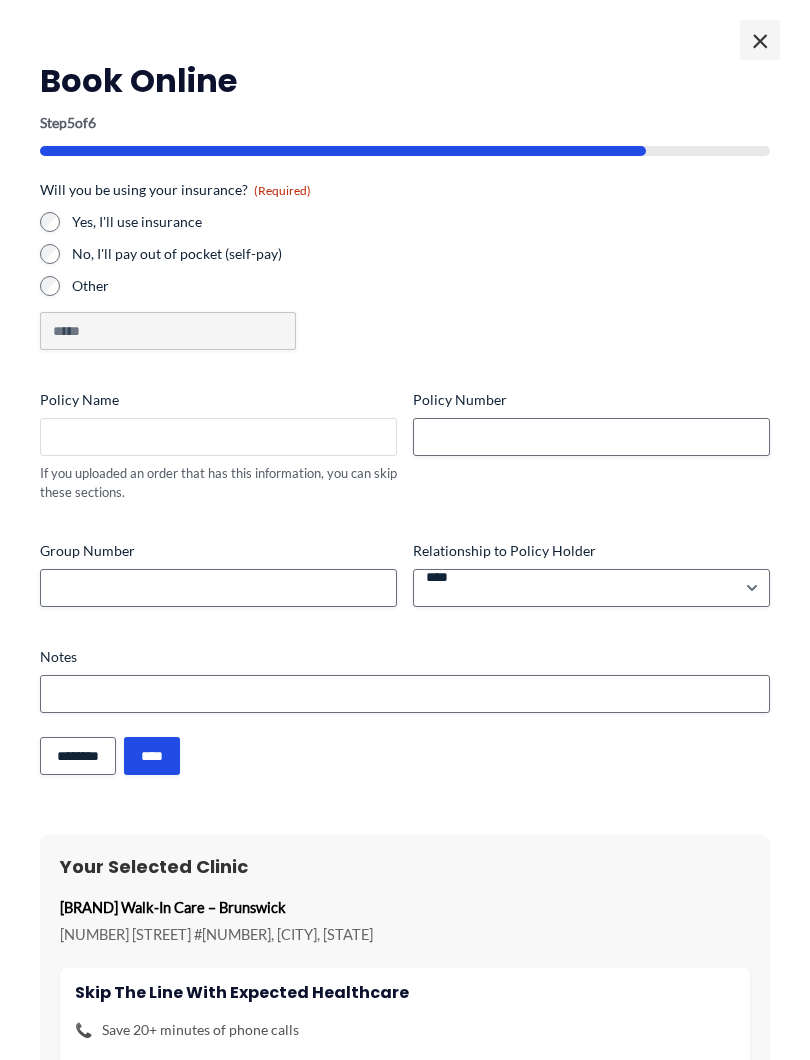 click on "Policy Name" at bounding box center (218, 437) 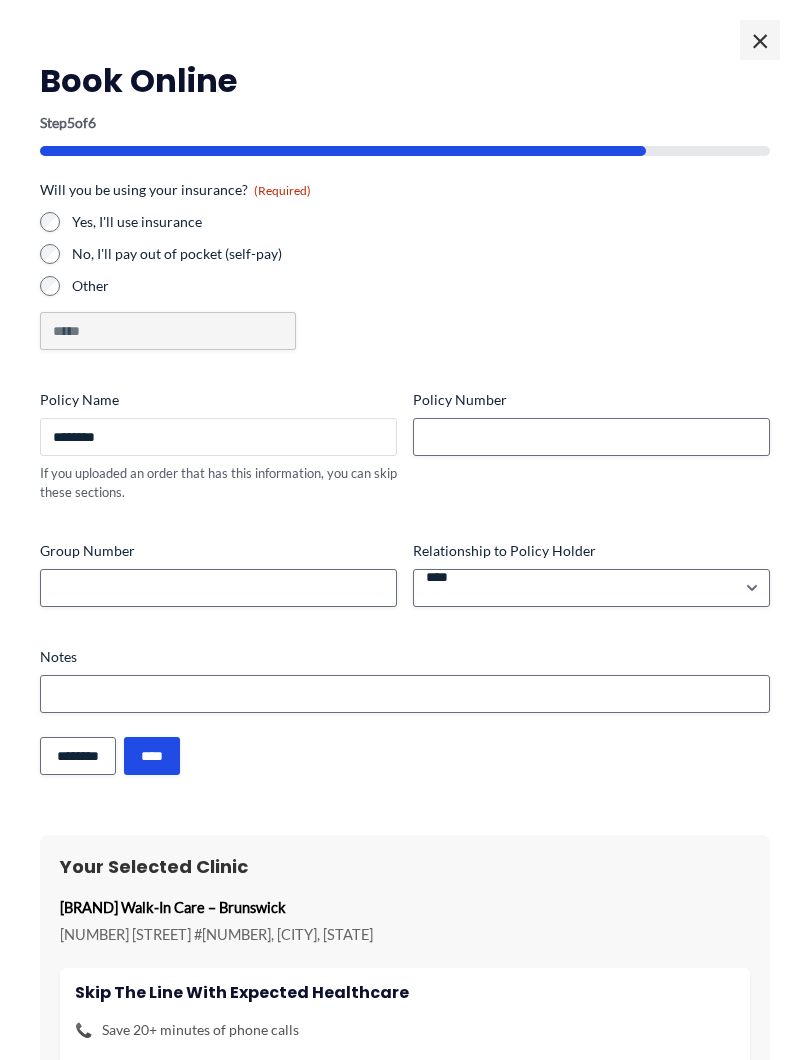 type on "********" 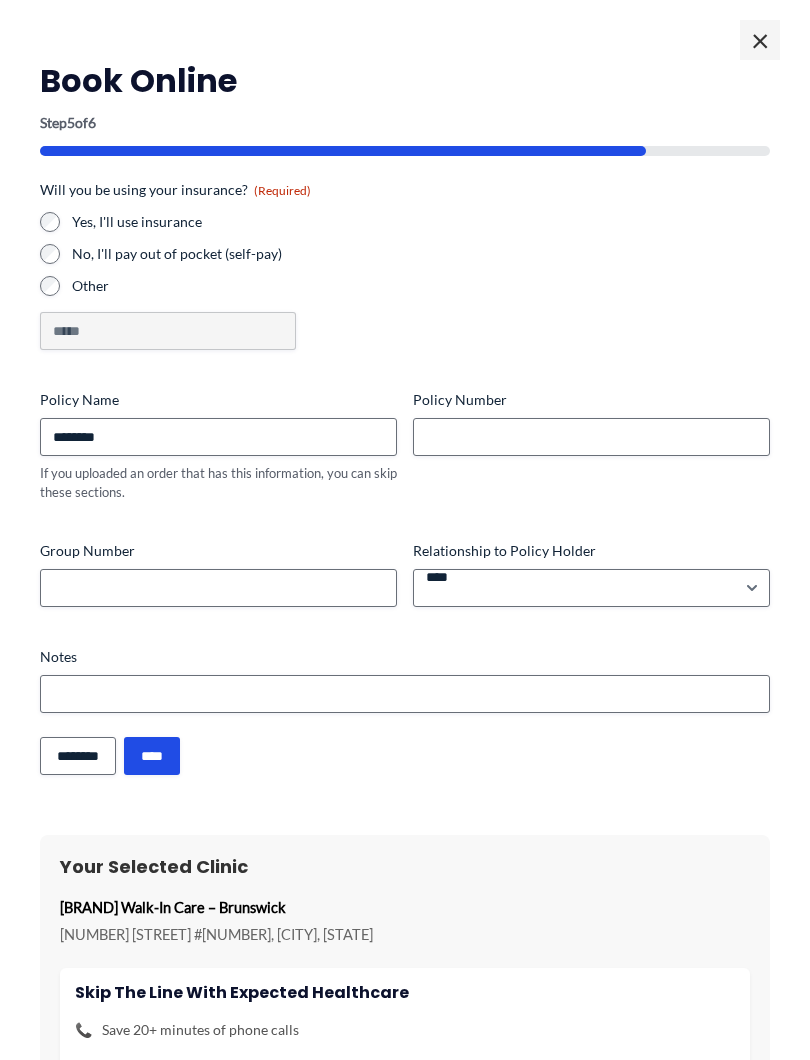 click on "Policy Number" at bounding box center (591, 437) 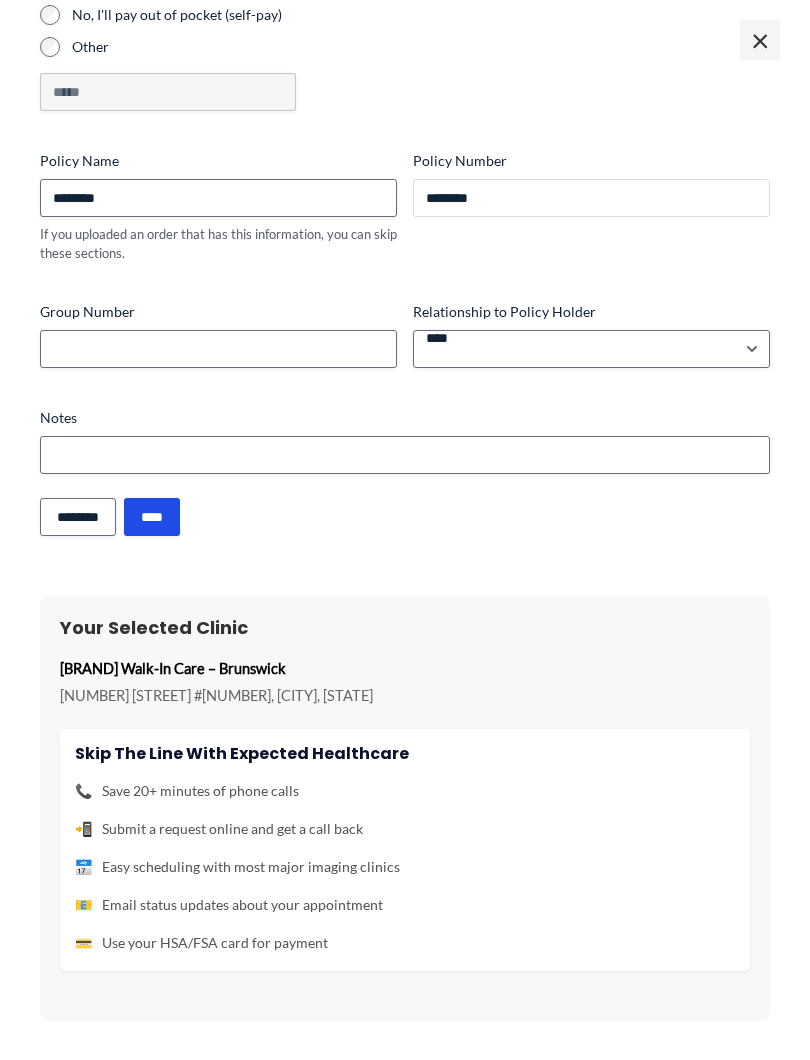 scroll, scrollTop: 238, scrollLeft: 0, axis: vertical 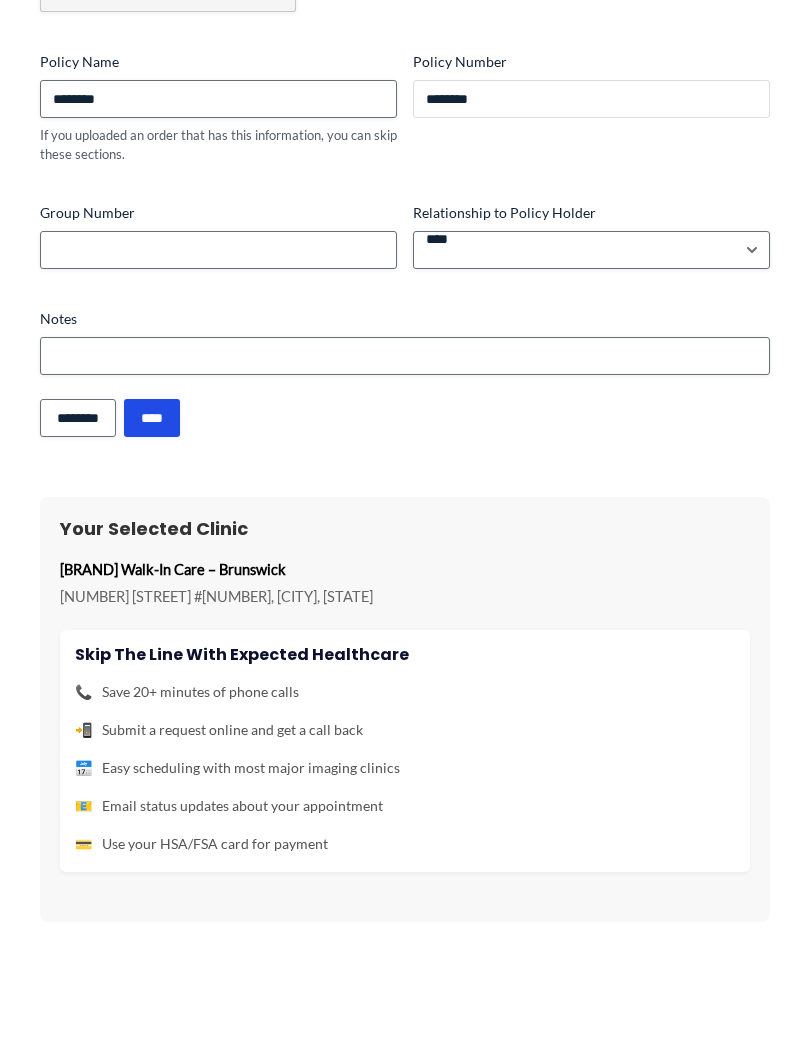 type on "********" 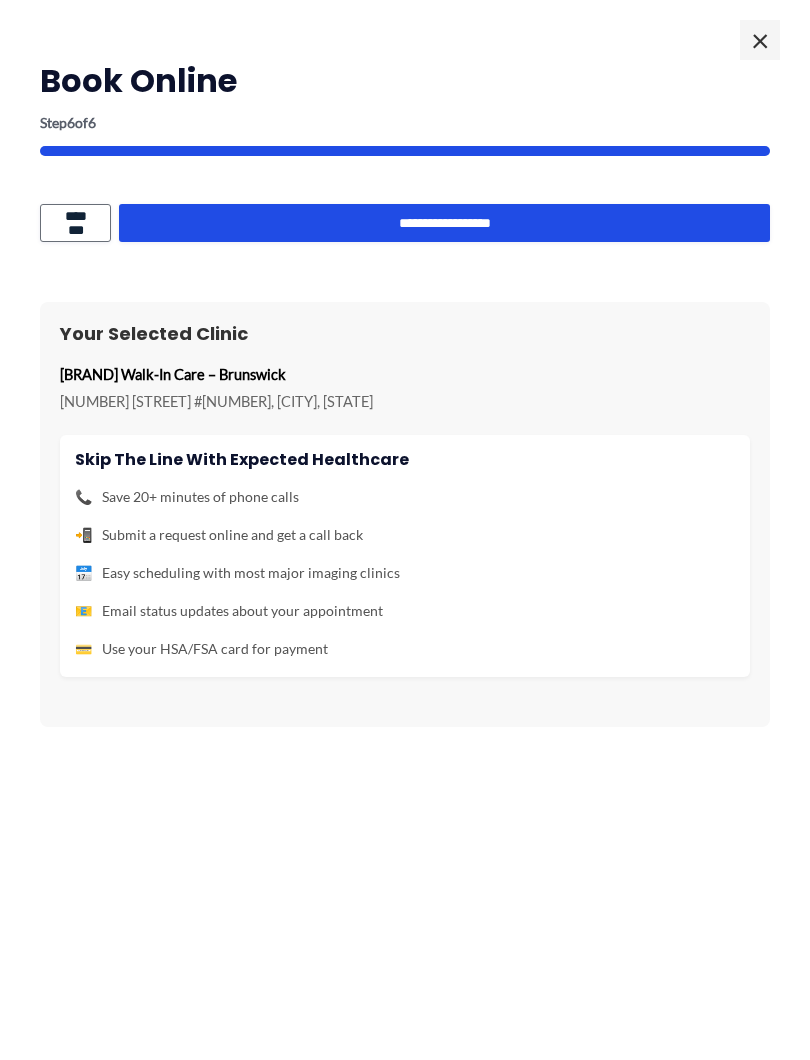 scroll, scrollTop: 868, scrollLeft: 0, axis: vertical 